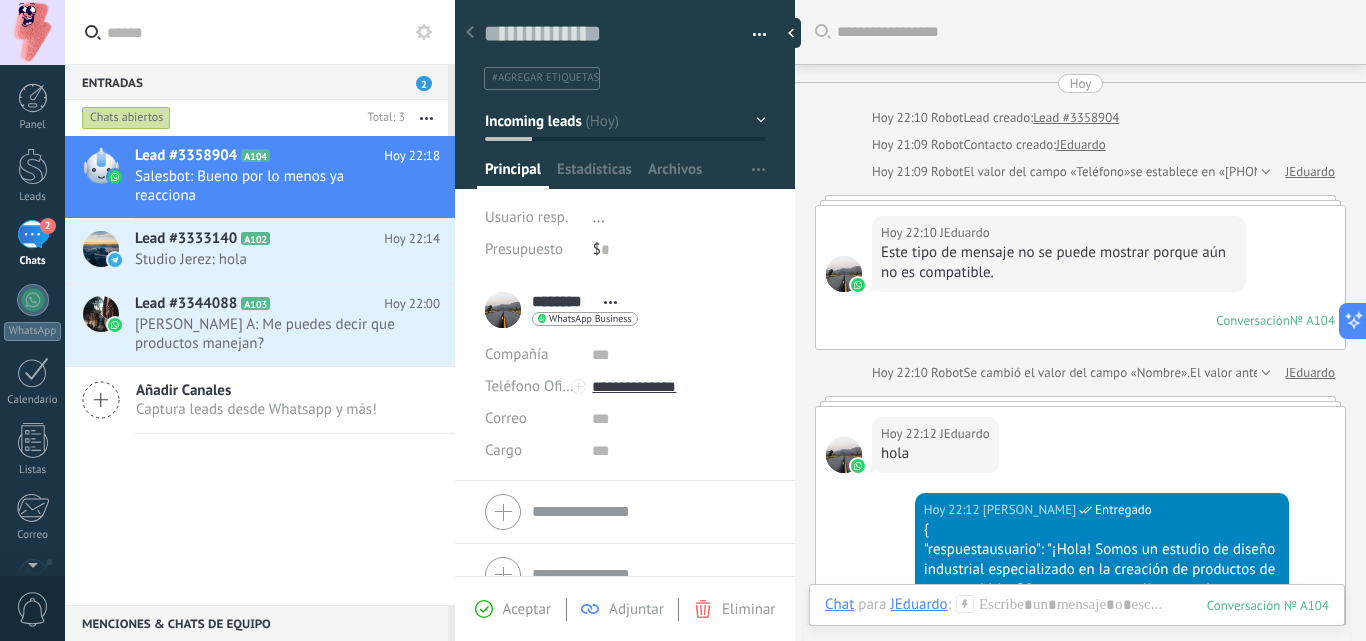 scroll, scrollTop: 0, scrollLeft: 0, axis: both 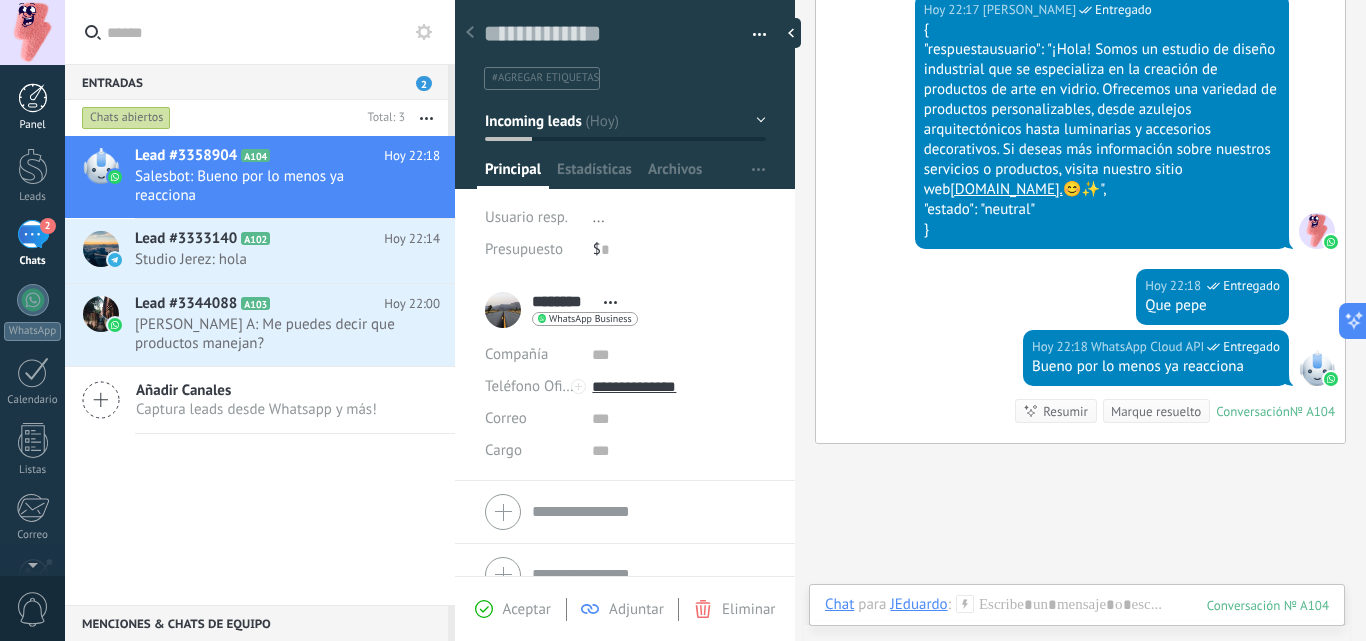 click at bounding box center [33, 98] 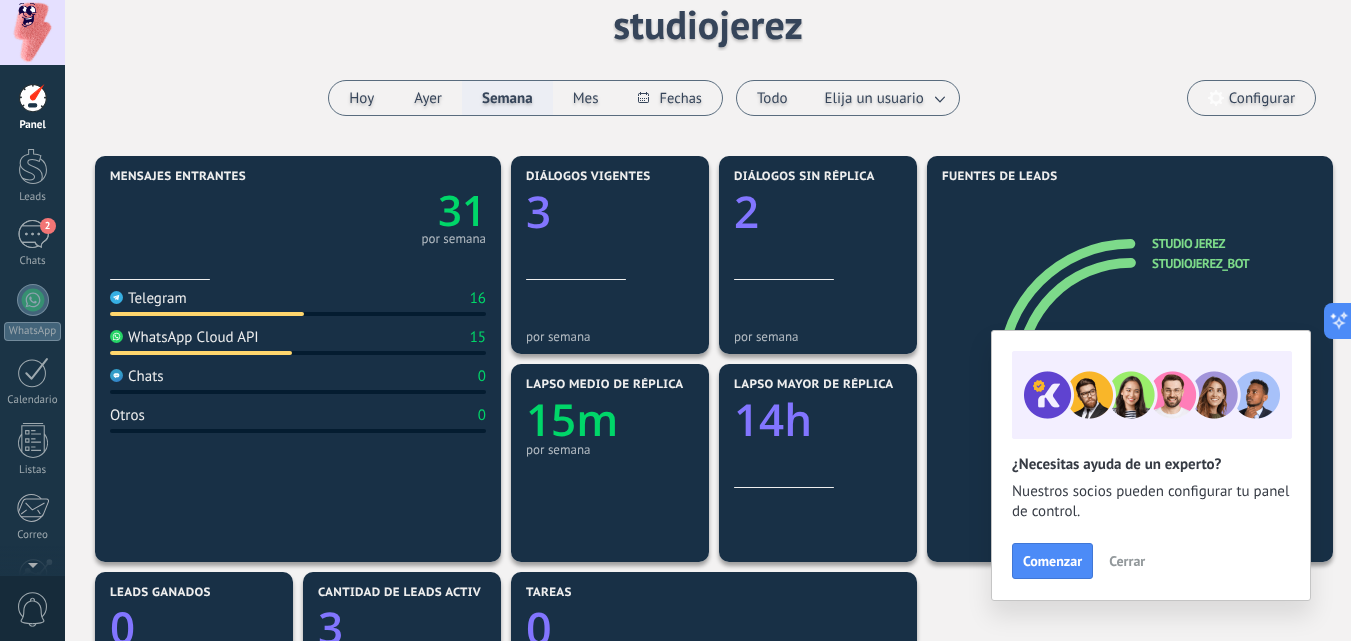 scroll, scrollTop: 0, scrollLeft: 0, axis: both 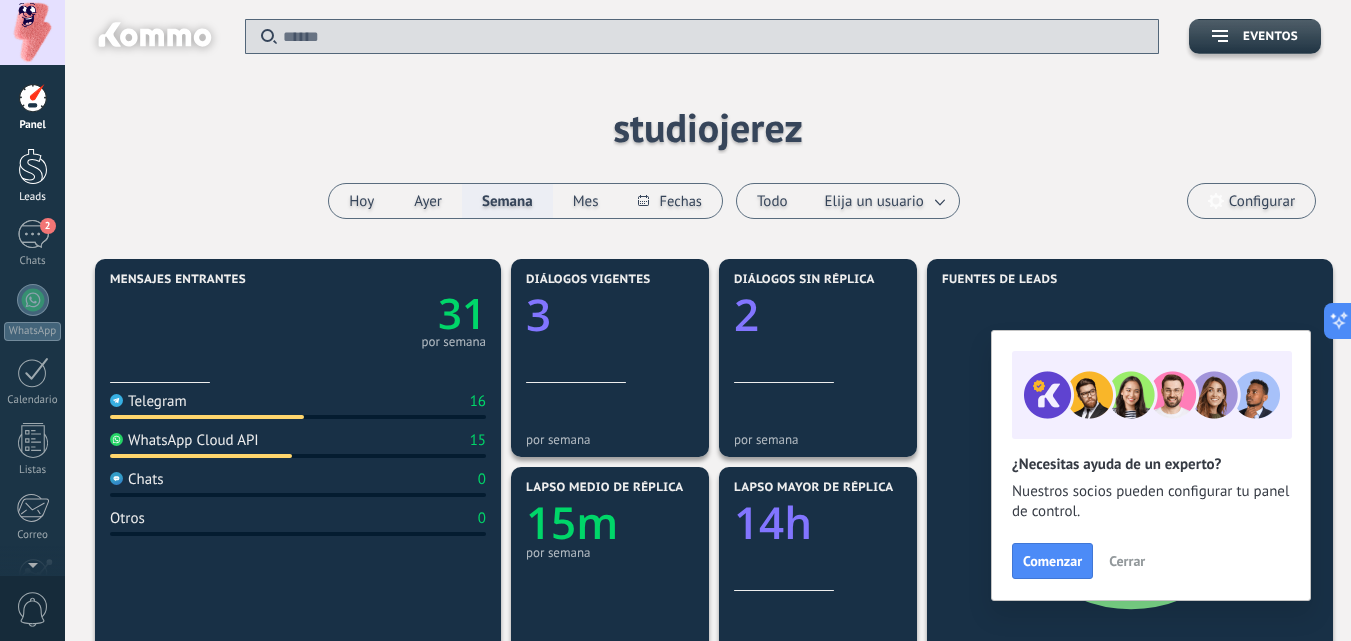 click at bounding box center [33, 166] 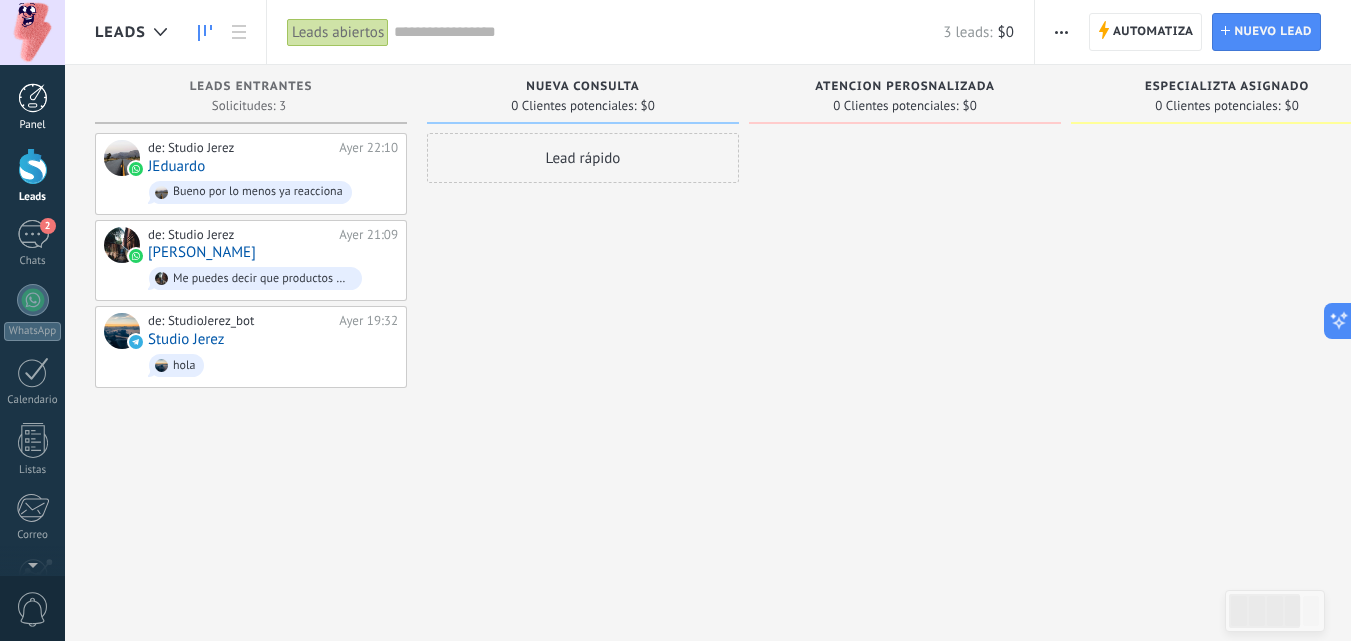 click at bounding box center [33, 98] 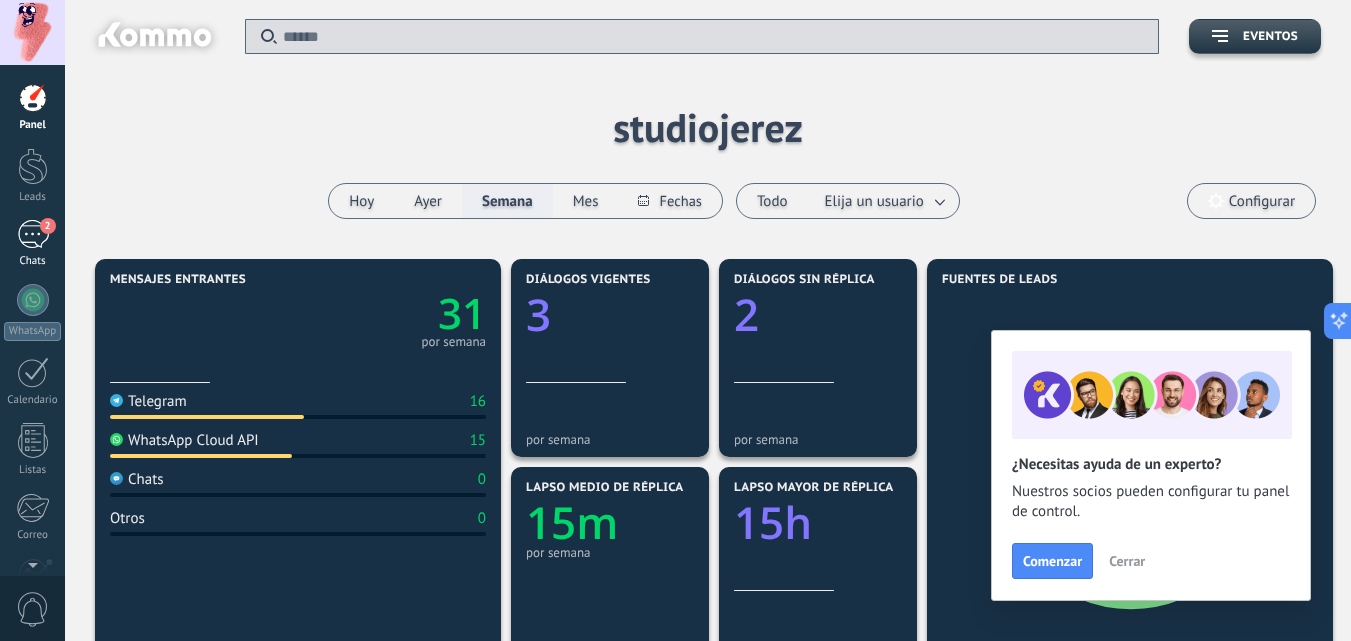 click on "2" at bounding box center (33, 234) 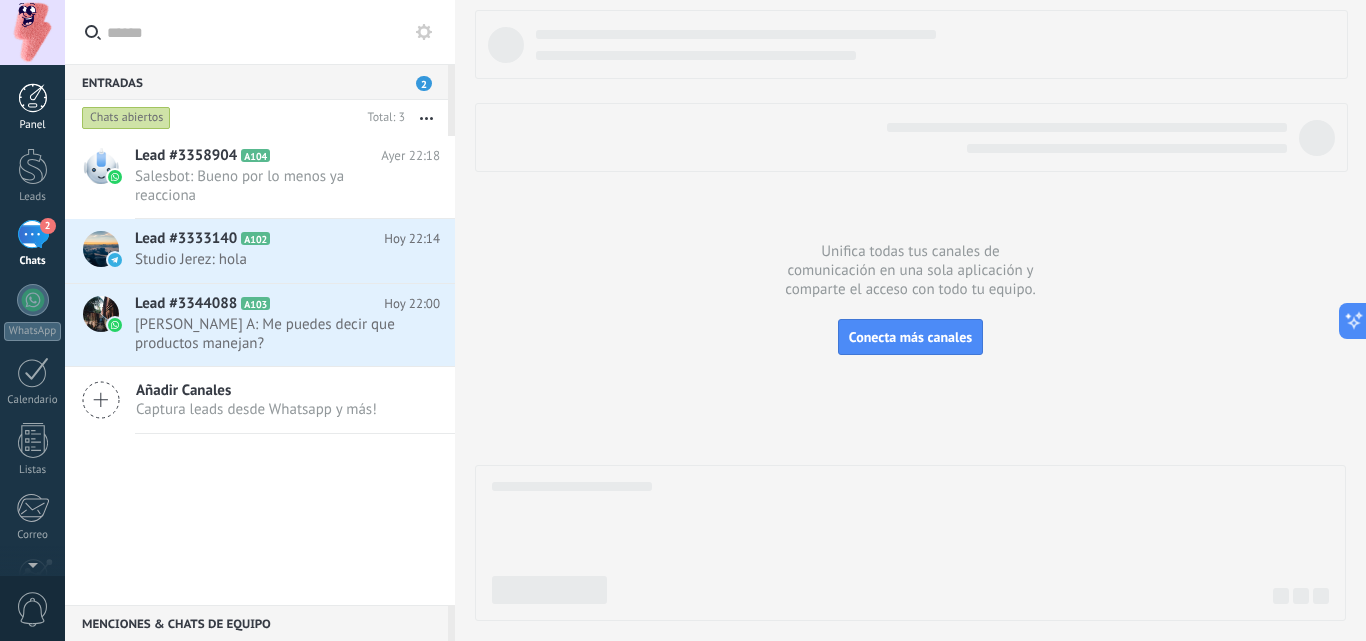 click at bounding box center (33, 98) 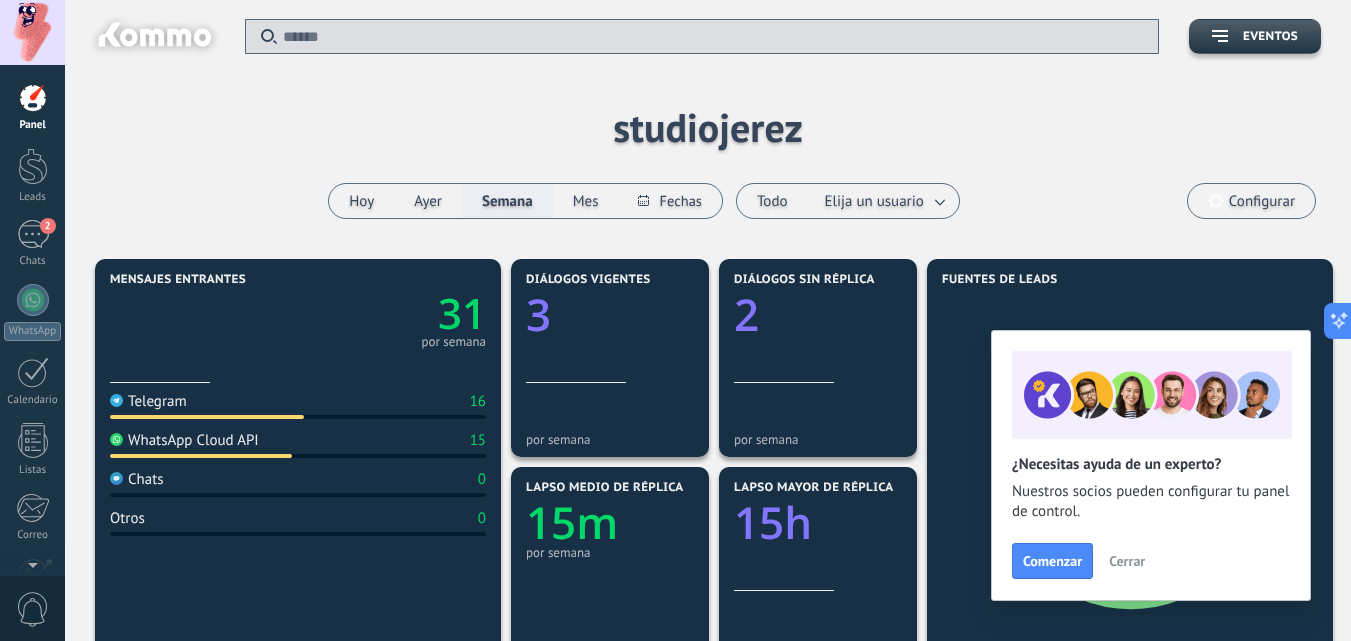 click on "Cerrar" at bounding box center [1127, 561] 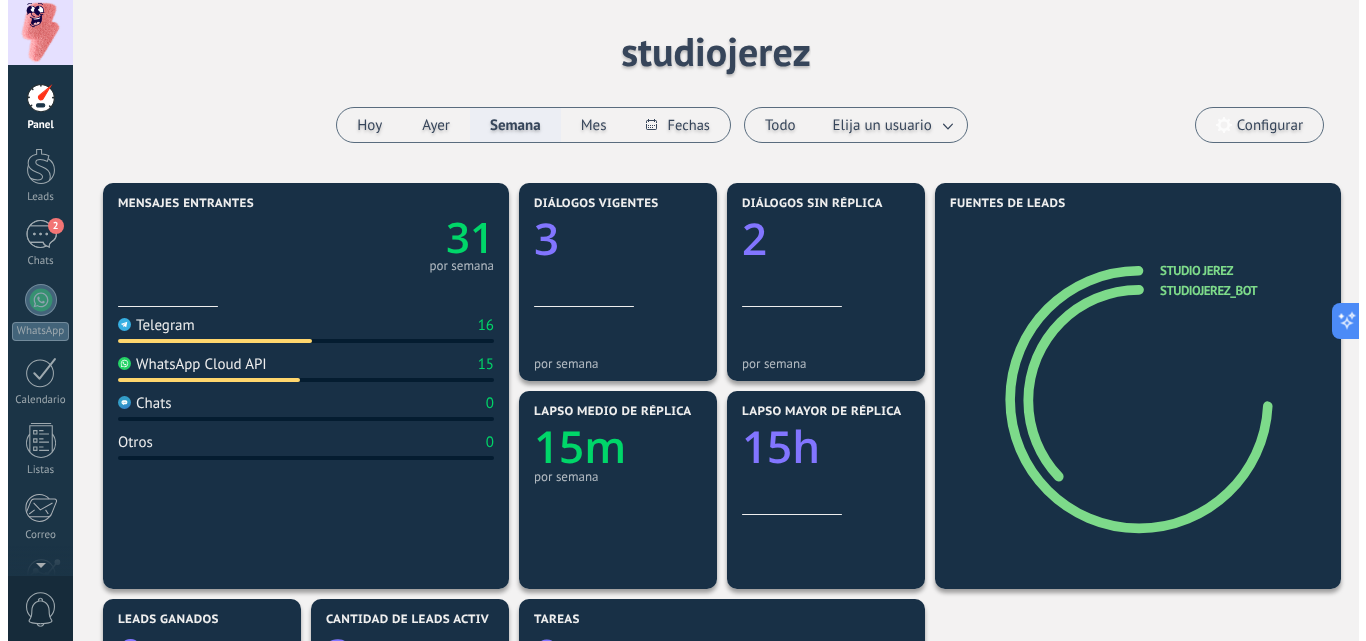 scroll, scrollTop: 0, scrollLeft: 0, axis: both 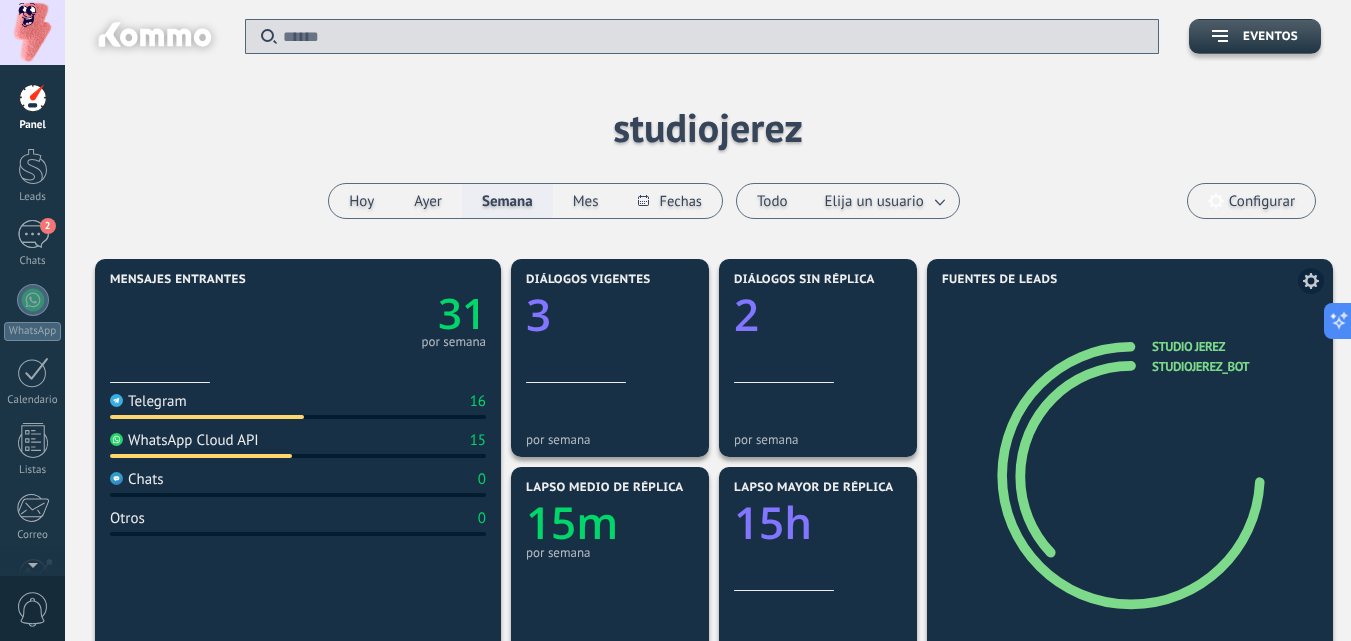 click 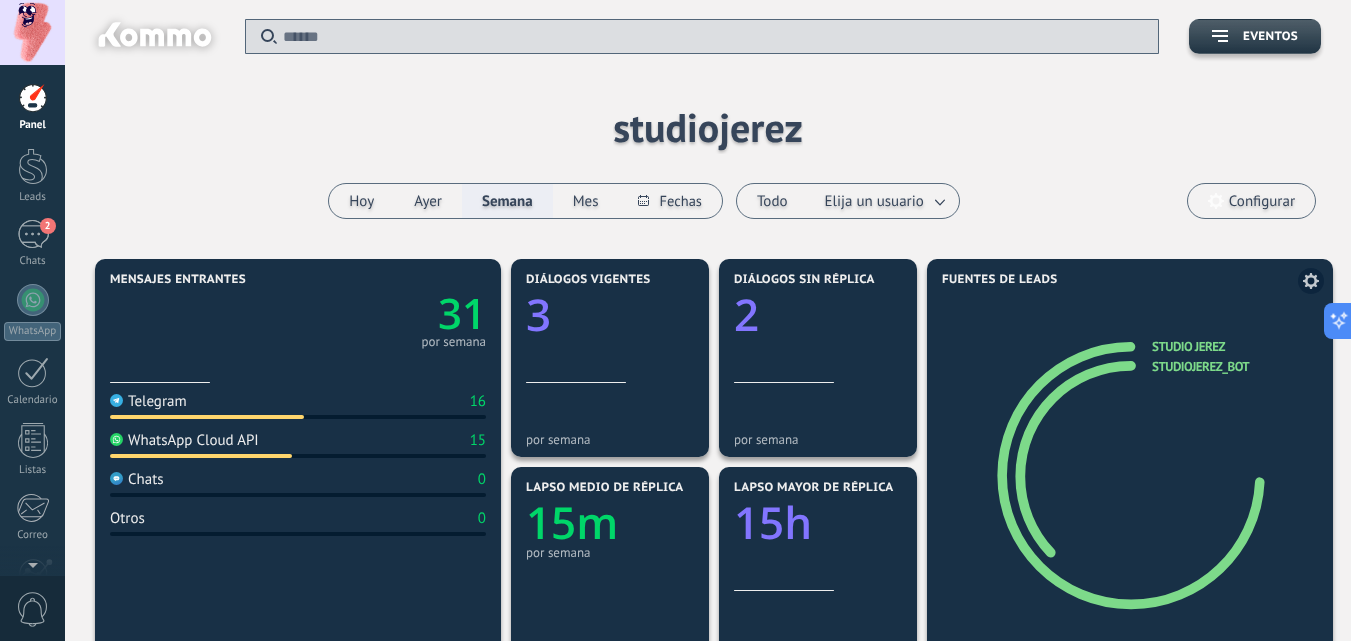 click on "StudioJerez_bot" at bounding box center (1200, 366) 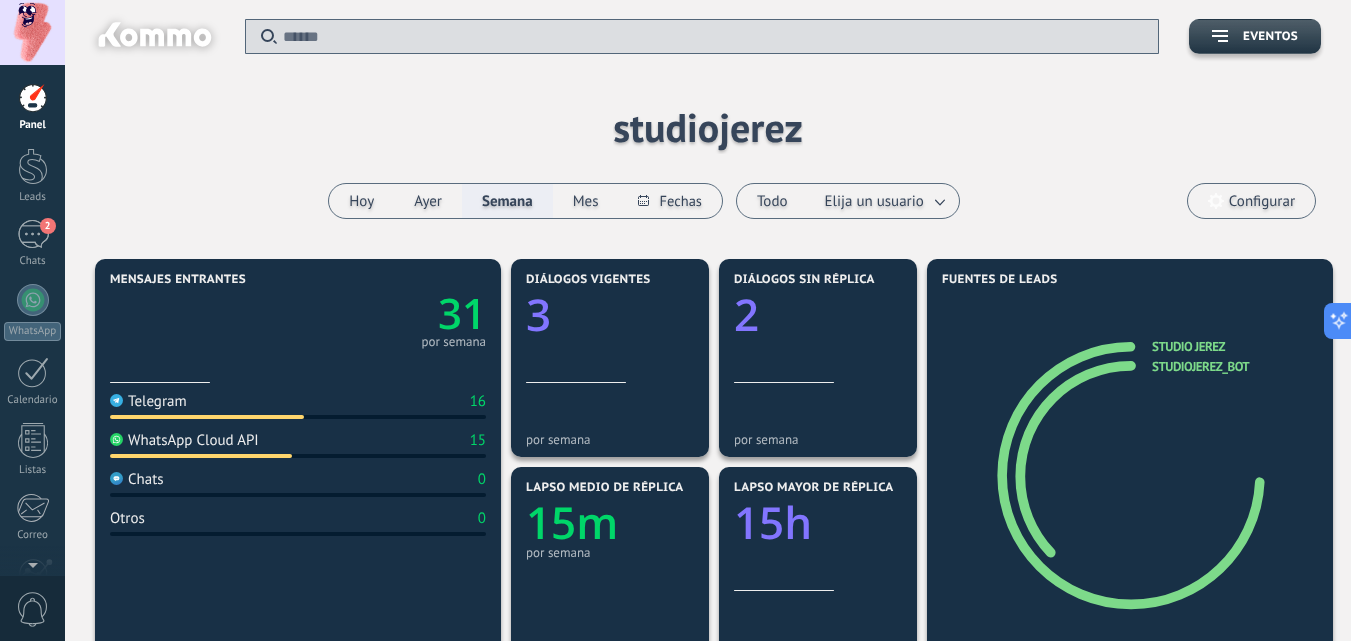 click on ".abccls-1,.abccls-2{fill-rule:evenodd}.abccls-2{fill:#fff} .abfcls-1{fill:none}.abfcls-2{fill:#fff} .abncls-1{isolation:isolate}.abncls-2{opacity:.06}.abncls-2,.abncls-3,.abncls-6{mix-blend-mode:multiply}.abncls-3{opacity:.15}.abncls-4,.abncls-8{fill:#fff}.abncls-5{fill:url(#abnlinear-gradient)}.abncls-6{opacity:.04}.abncls-7{fill:url(#abnlinear-gradient-2)}.abncls-8{fill-rule:evenodd} .abqst0{fill:#ffa200} .abwcls-1{fill:#252525} .cls-1{isolation:isolate} .acicls-1{fill:none} .aclcls-1{fill:#232323} .acnst0{display:none} .addcls-1,.addcls-2{fill:none;stroke-miterlimit:10}.addcls-1{stroke:#dfe0e5}.addcls-2{stroke:#a1a7ab} .adecls-1,.adecls-2{fill:none;stroke-miterlimit:10}.adecls-1{stroke:#dfe0e5}.adecls-2{stroke:#a1a7ab} .adqcls-1{fill:#8591a5;fill-rule:evenodd} .aeccls-1{fill:#5c9f37} .aeecls-1{fill:#f86161} .aejcls-1{fill:#8591a5;fill-rule:evenodd} .aekcls-1{fill-rule:evenodd} .aelcls-1{fill-rule:evenodd;fill:currentColor} .aemcls-1{fill-rule:evenodd;fill:currentColor} .aencls-2{fill:#f86161;opacity:.3}" at bounding box center [675, 320] 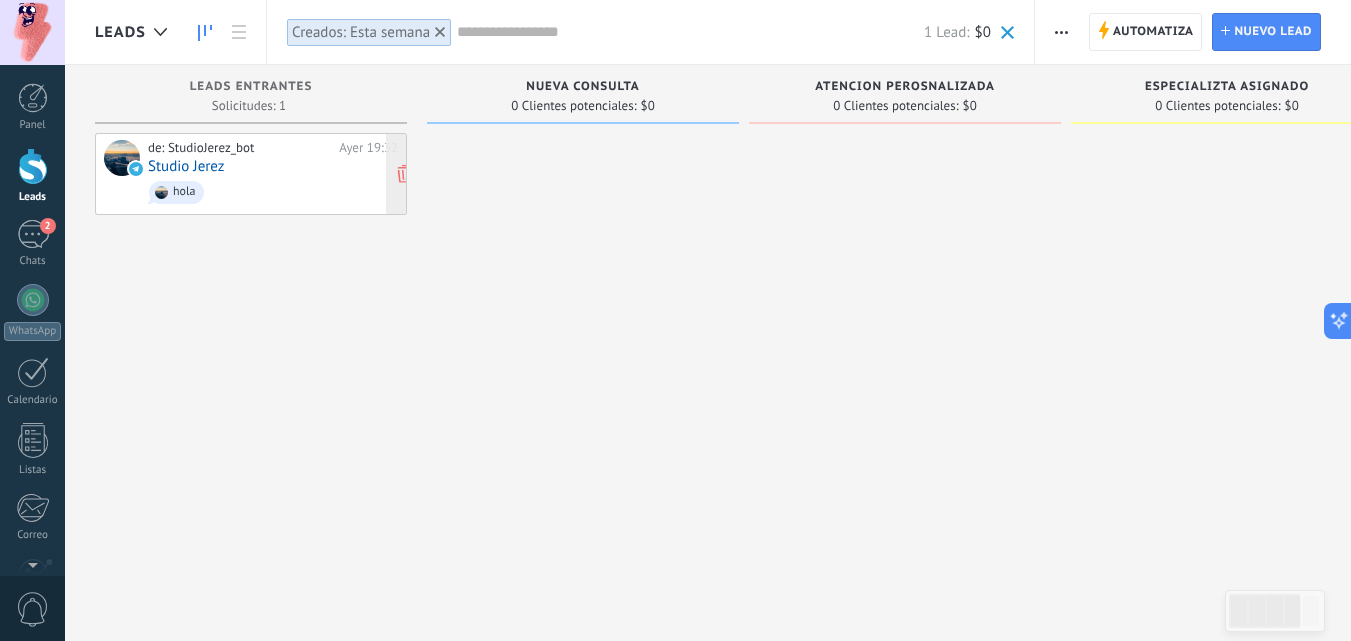click on "hola" at bounding box center (273, 192) 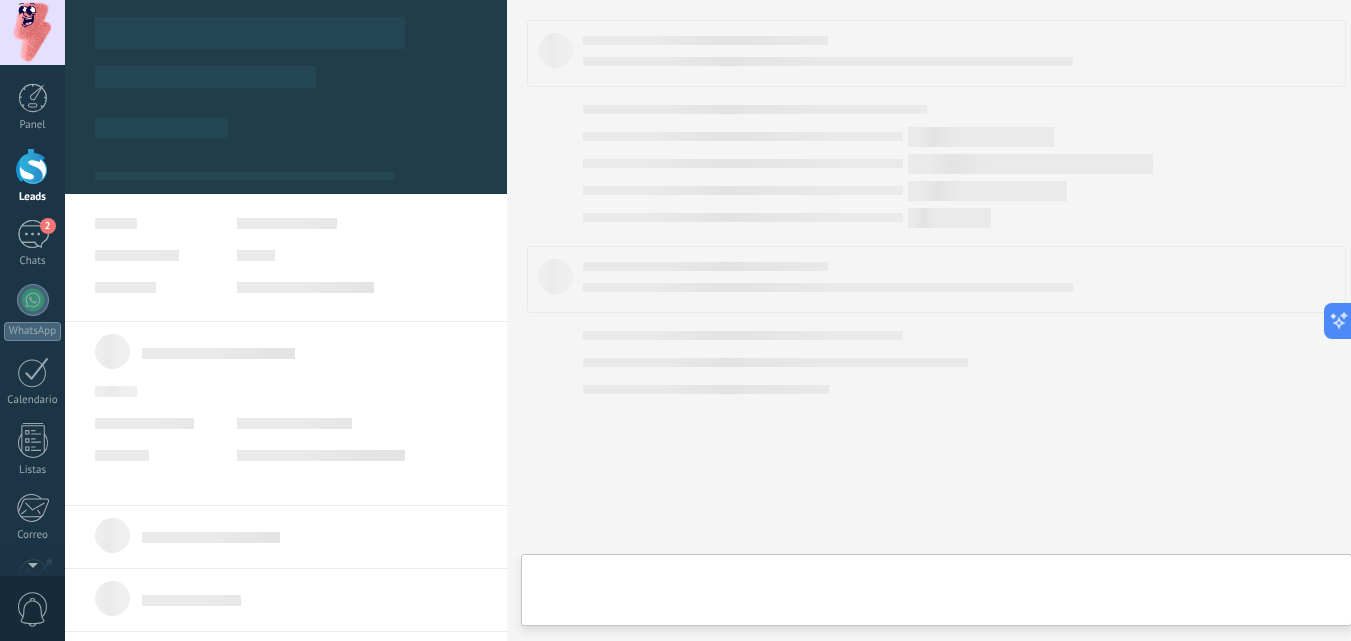 type on "**********" 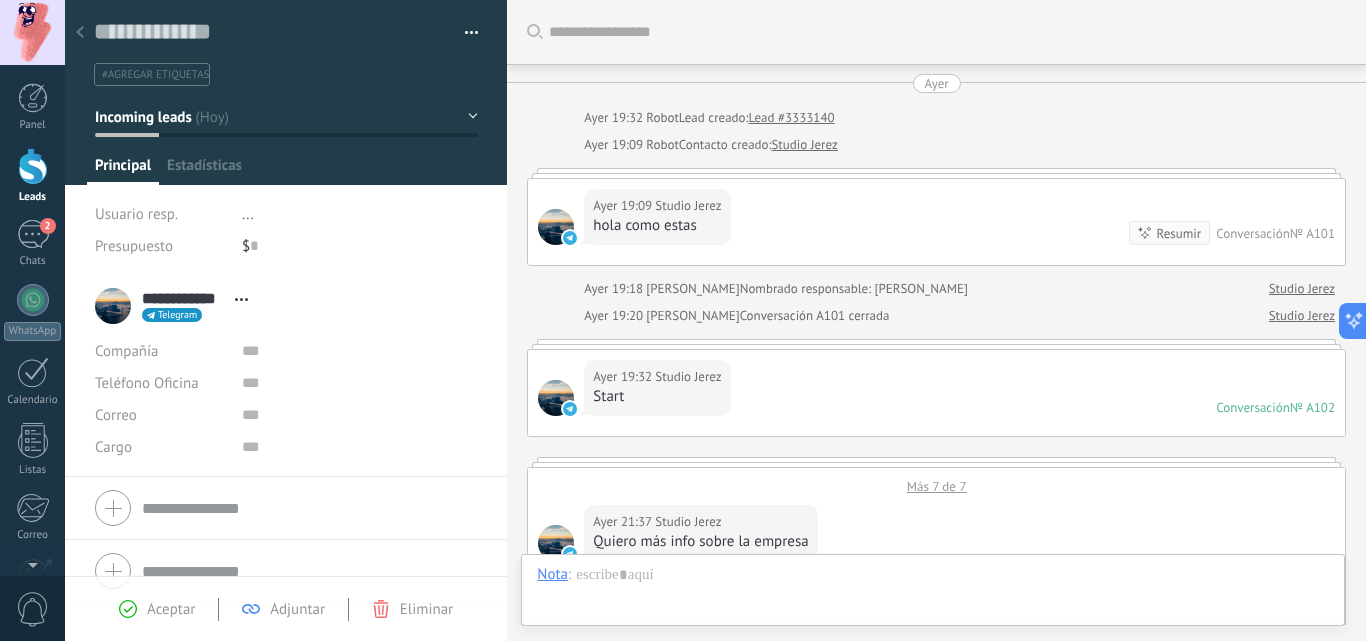 scroll, scrollTop: 30, scrollLeft: 0, axis: vertical 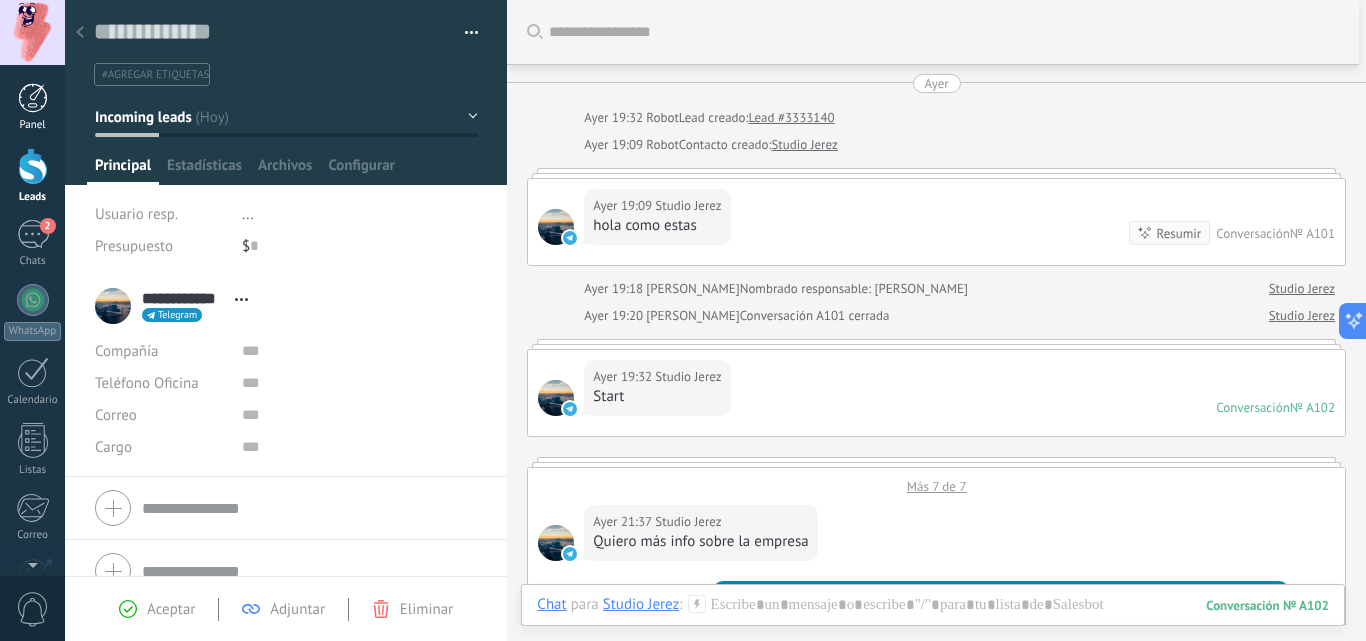 click at bounding box center (33, 98) 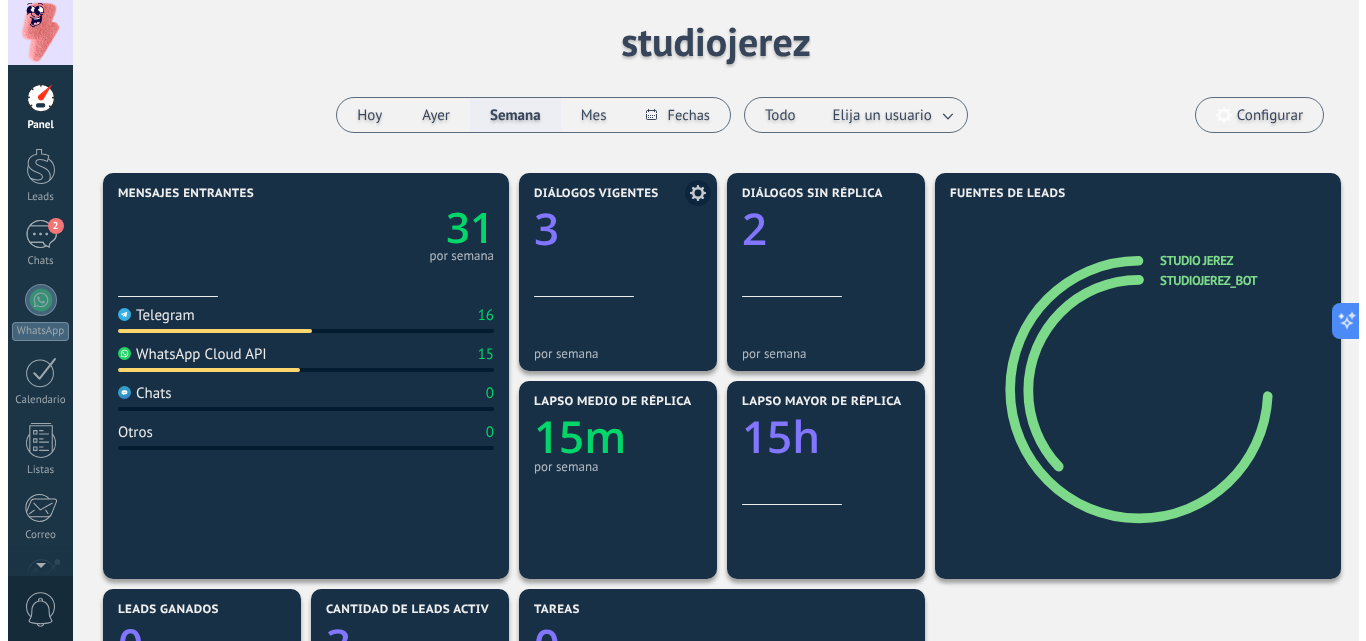 scroll, scrollTop: 85, scrollLeft: 0, axis: vertical 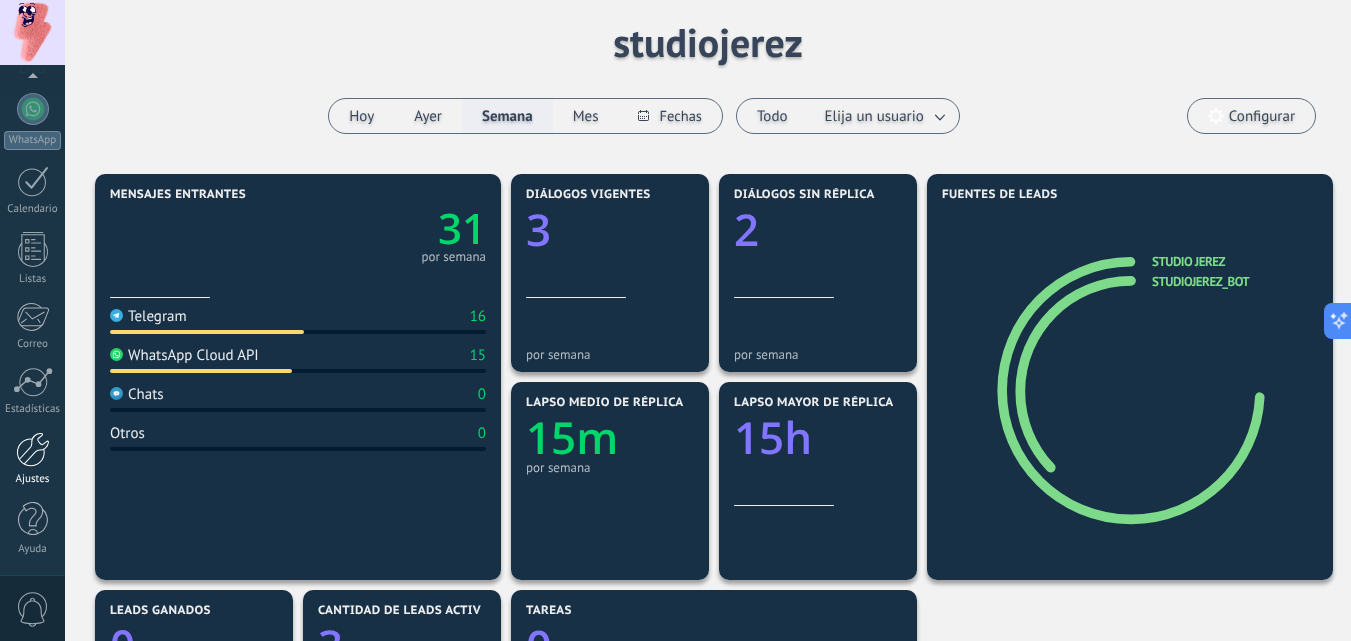 click at bounding box center (33, 449) 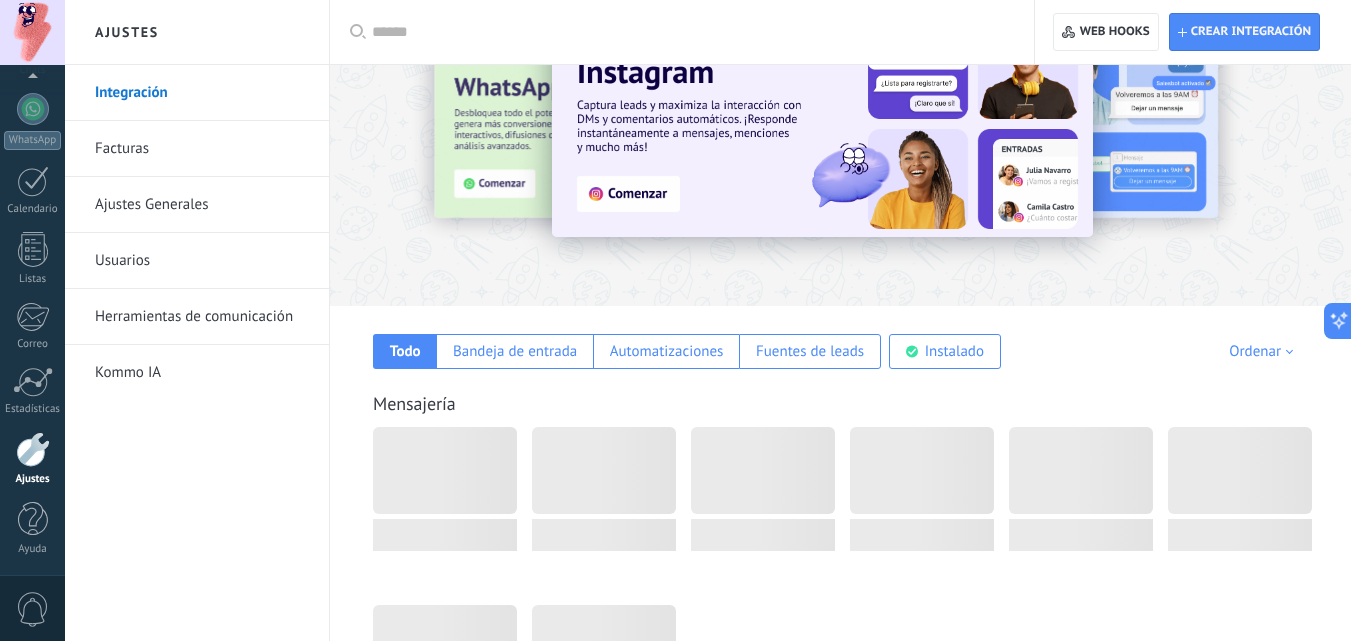 scroll, scrollTop: 0, scrollLeft: 0, axis: both 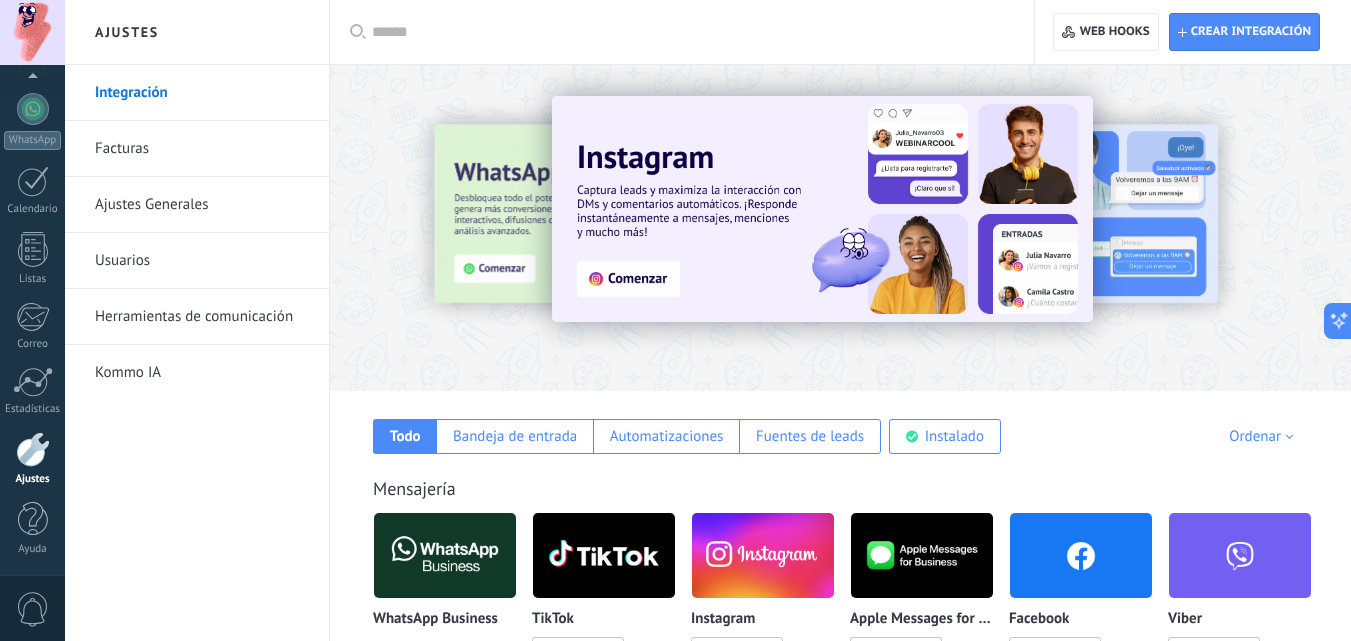 click on "Kommo IA" at bounding box center [202, 373] 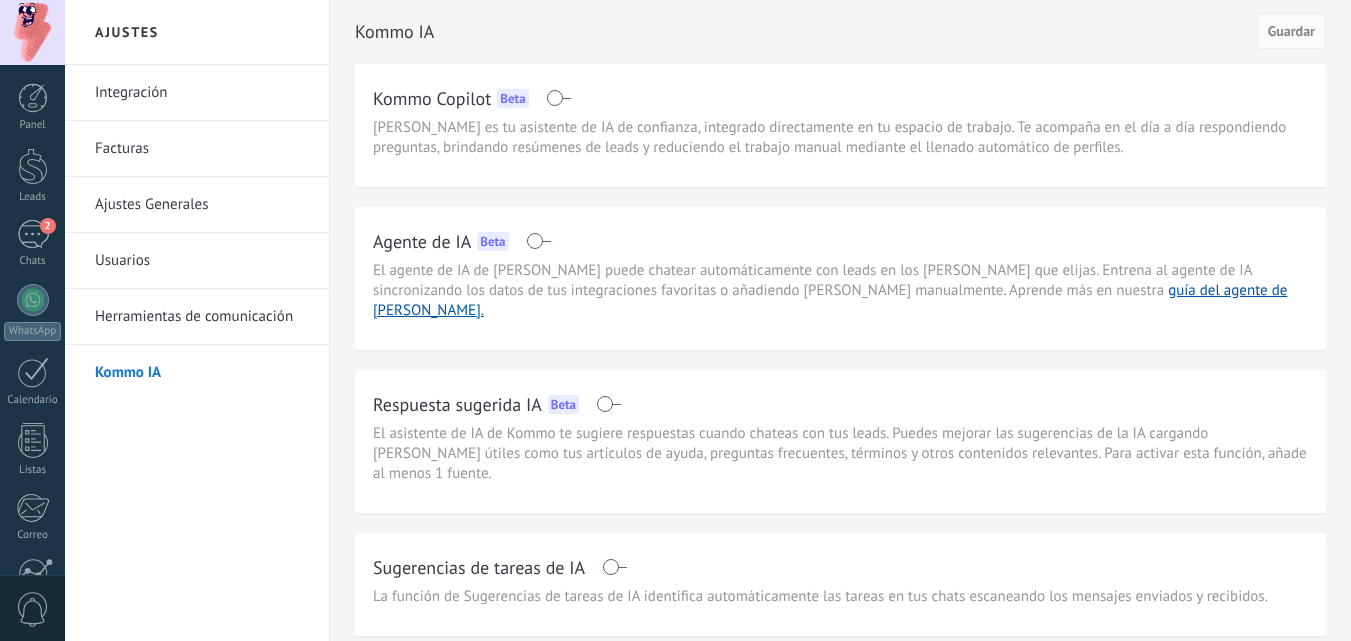 scroll, scrollTop: 0, scrollLeft: 0, axis: both 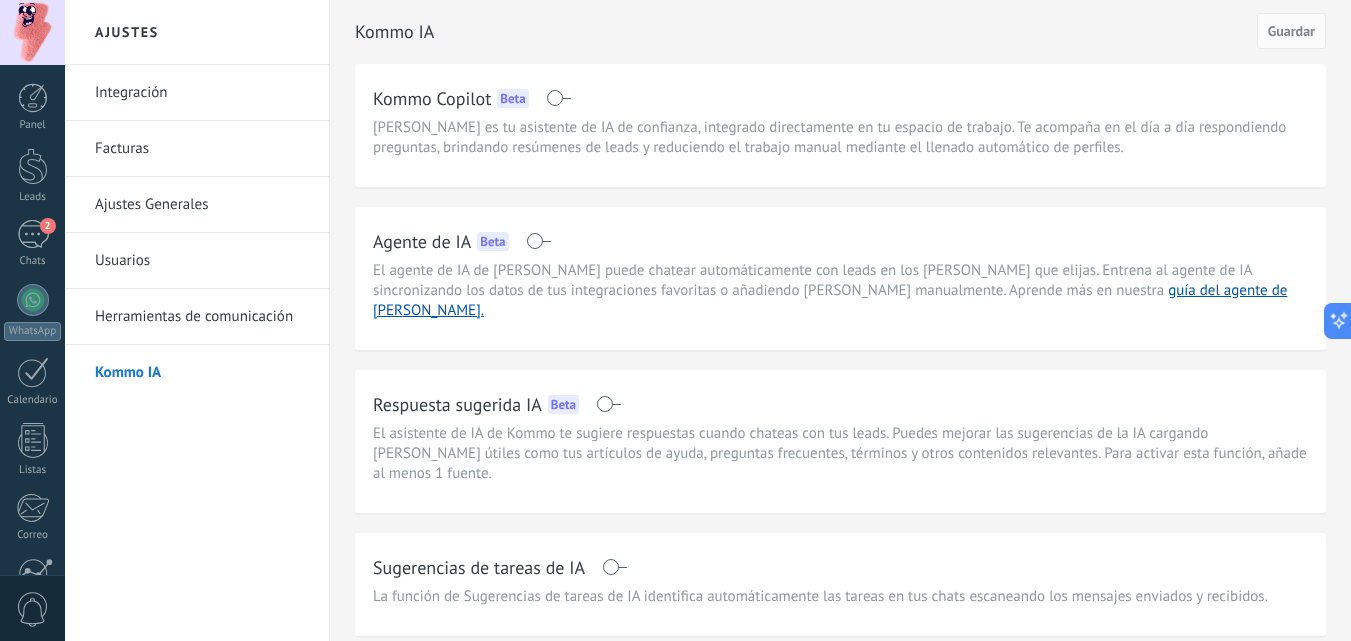 click on "Herramientas de comunicación" at bounding box center [202, 317] 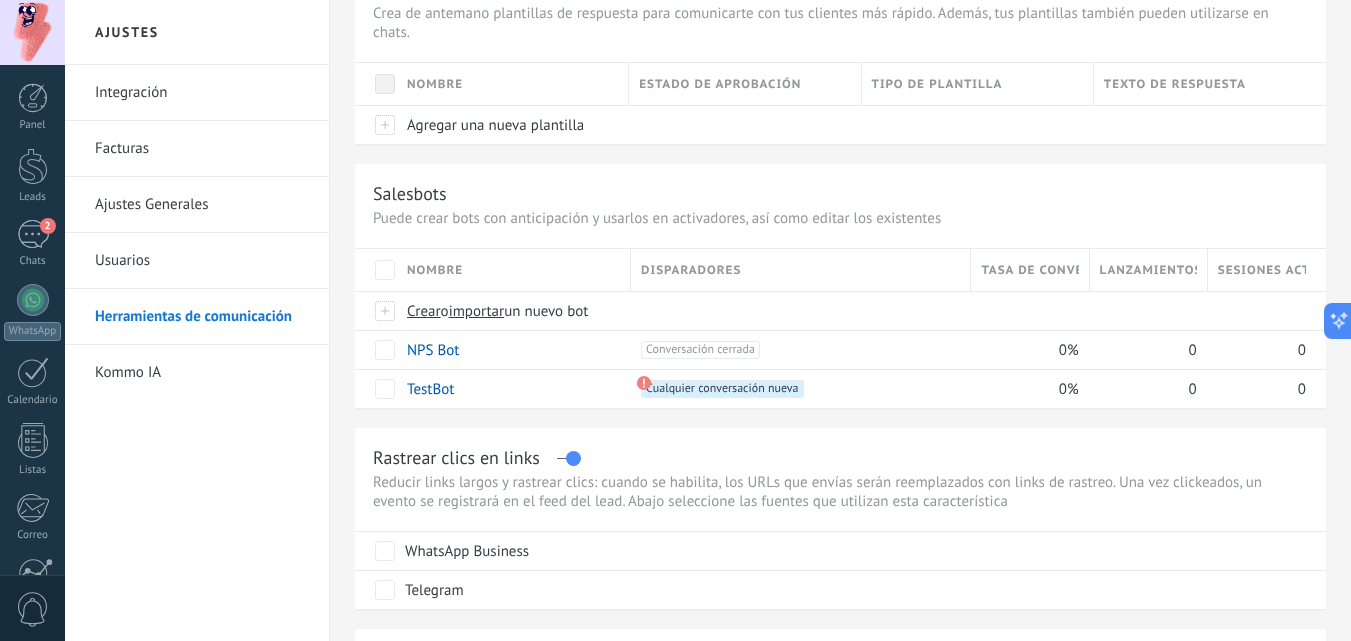 scroll, scrollTop: 114, scrollLeft: 0, axis: vertical 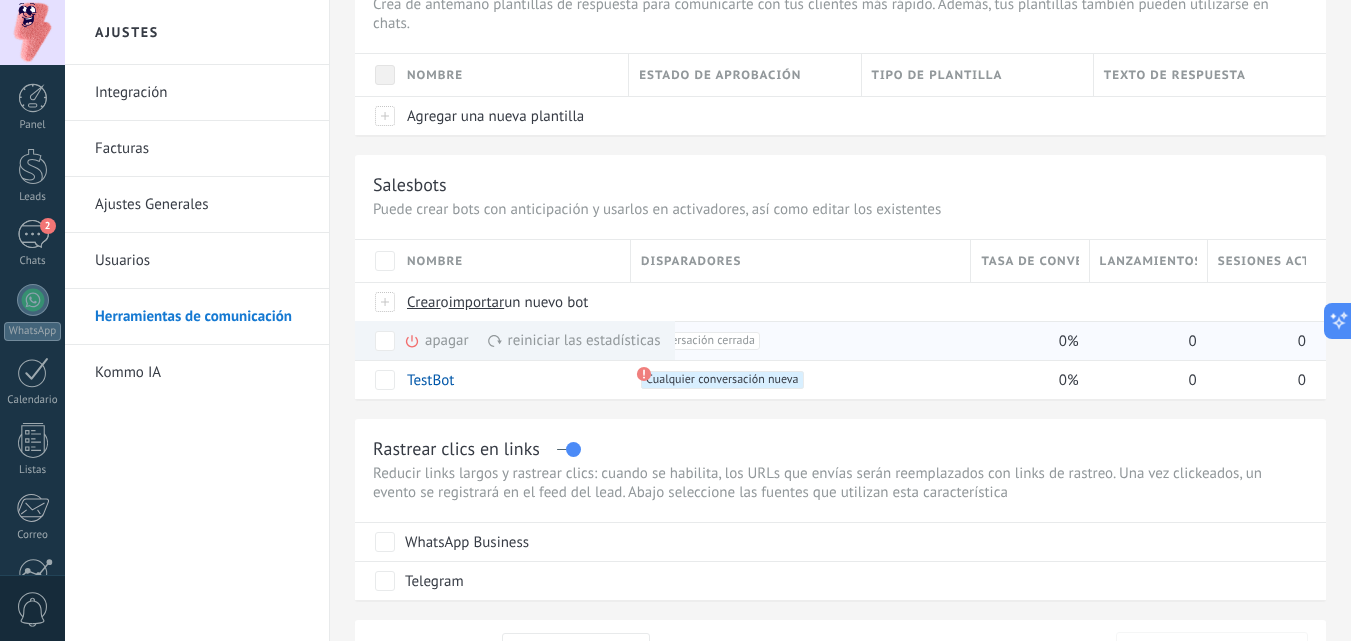 click on "apagar màs" at bounding box center (470, 340) 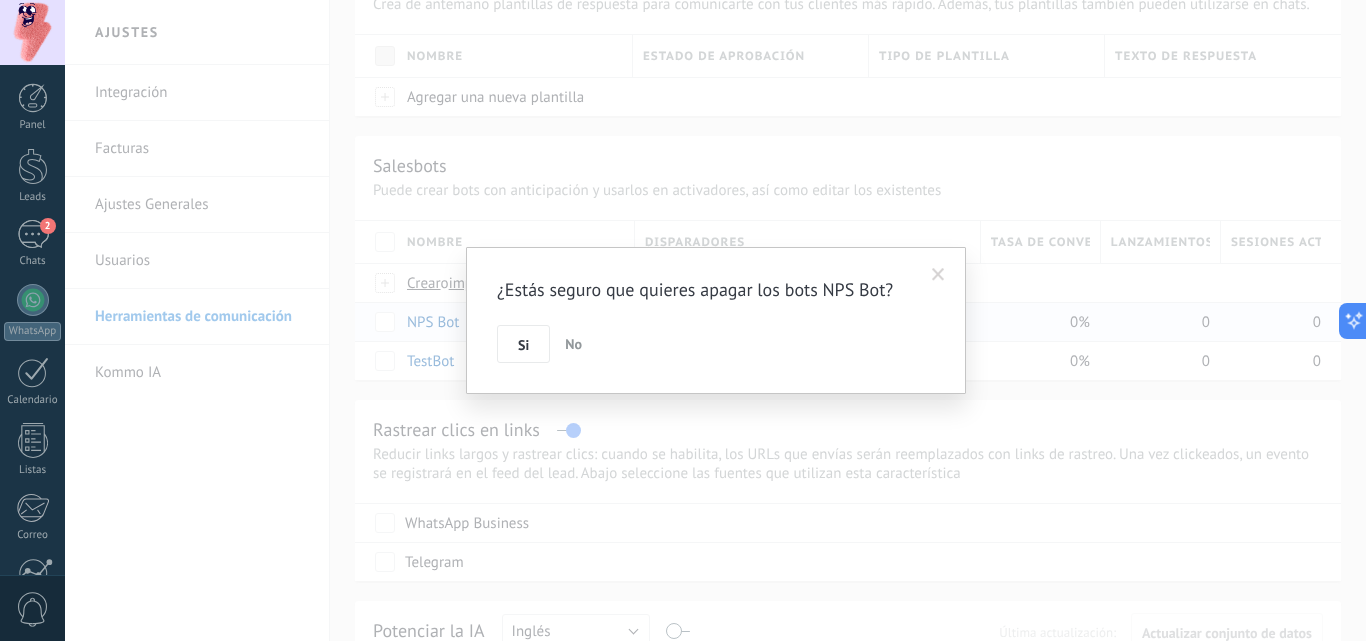 click on "No" at bounding box center [573, 344] 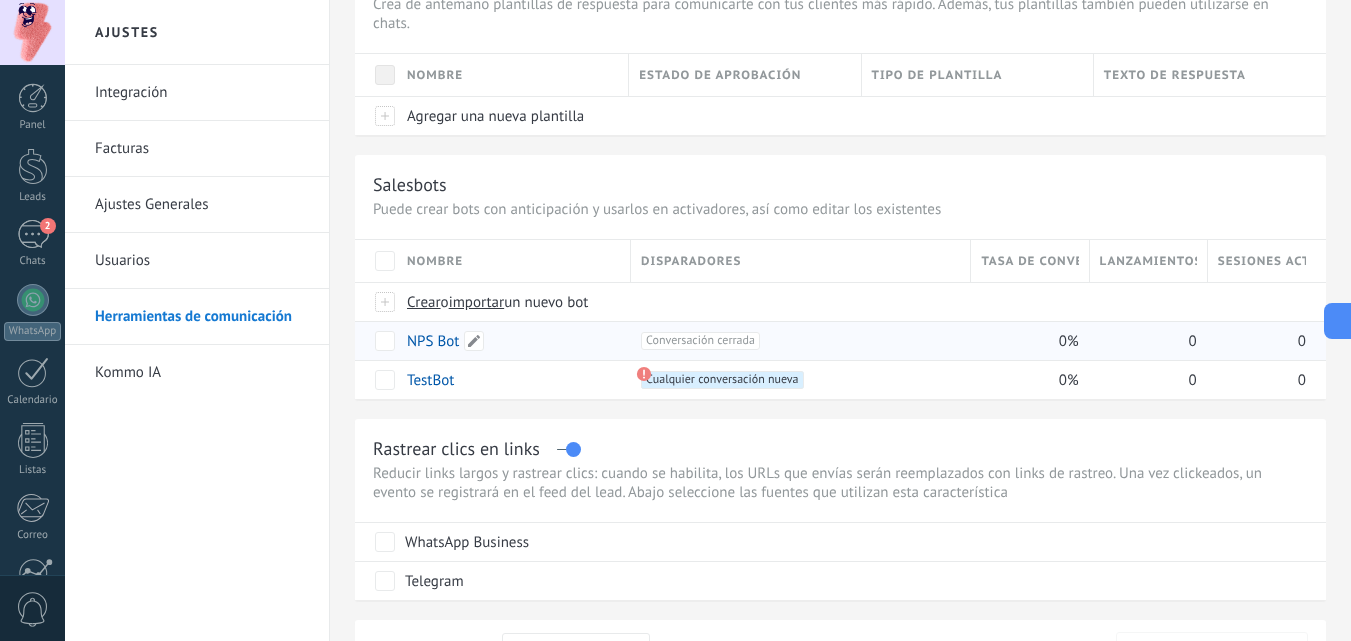 click on "NPS Bot" at bounding box center (433, 341) 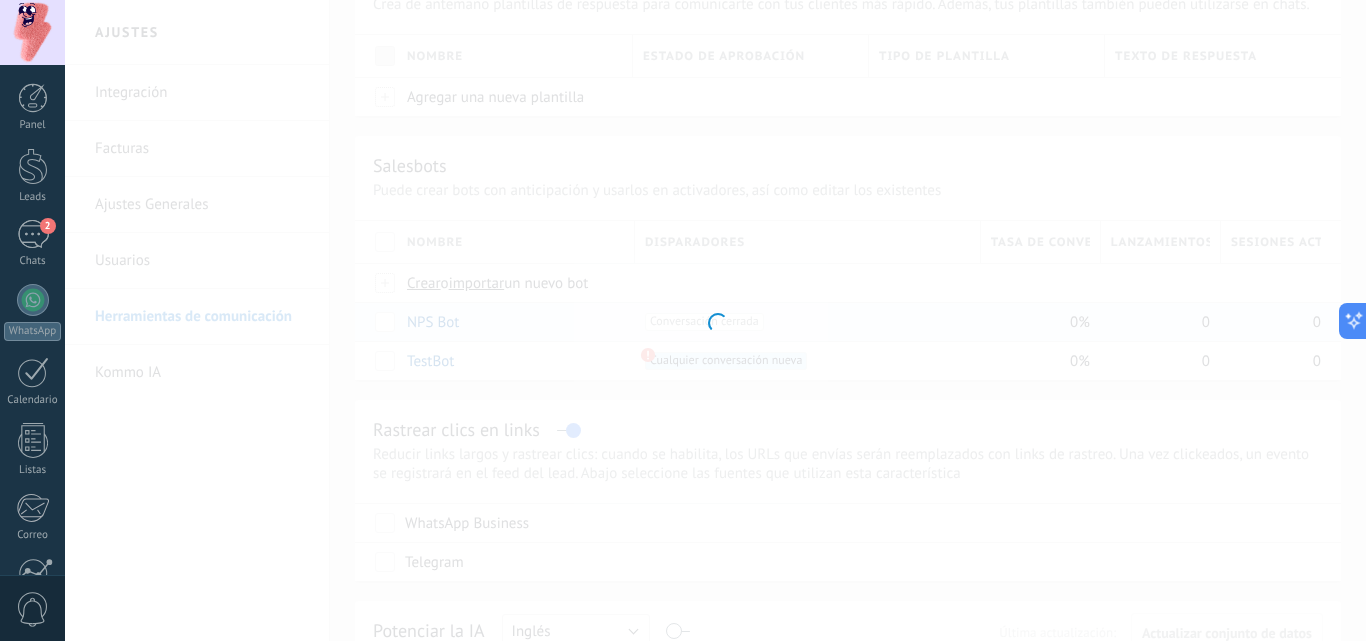 type on "*******" 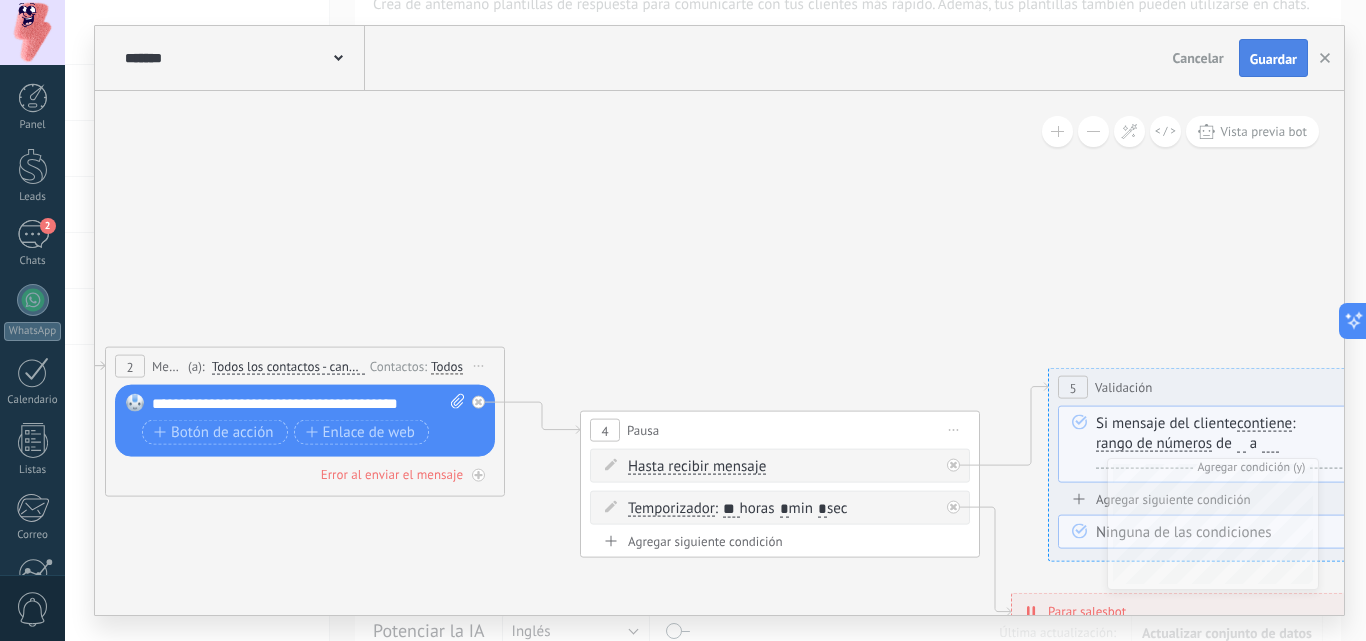 click on "Guardar" at bounding box center [1273, 59] 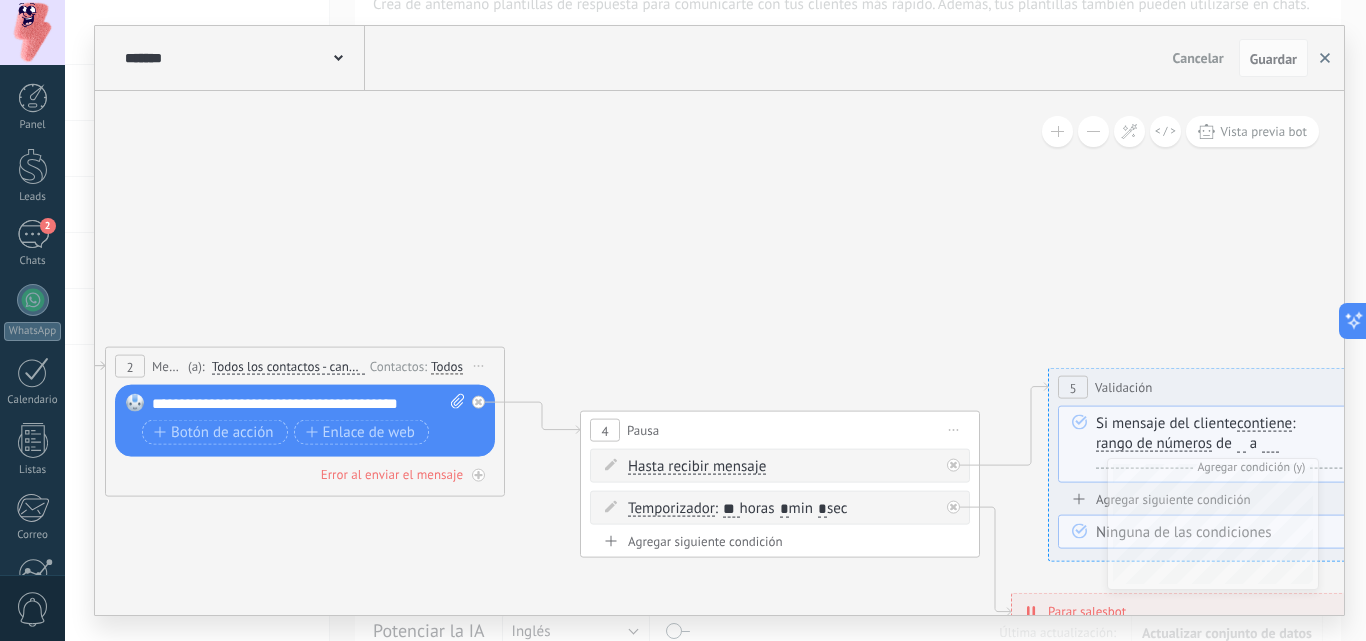 click at bounding box center (1325, 58) 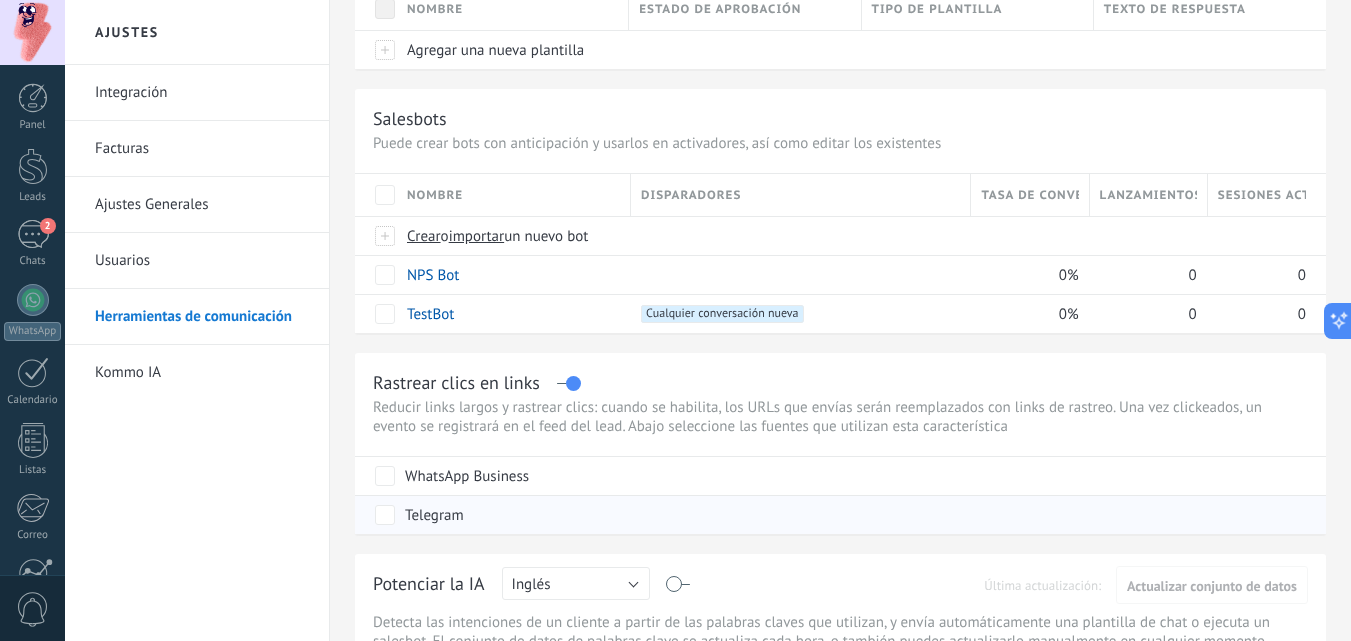 scroll, scrollTop: 177, scrollLeft: 0, axis: vertical 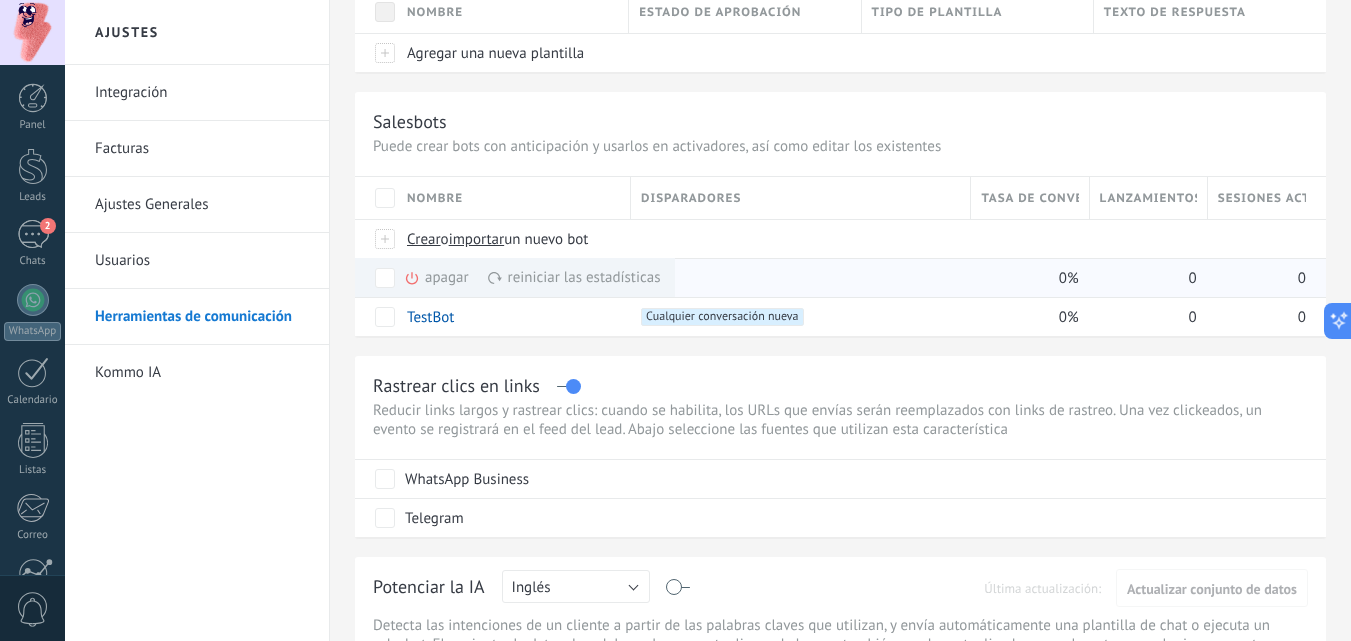 click on "apagar màs" at bounding box center [470, 277] 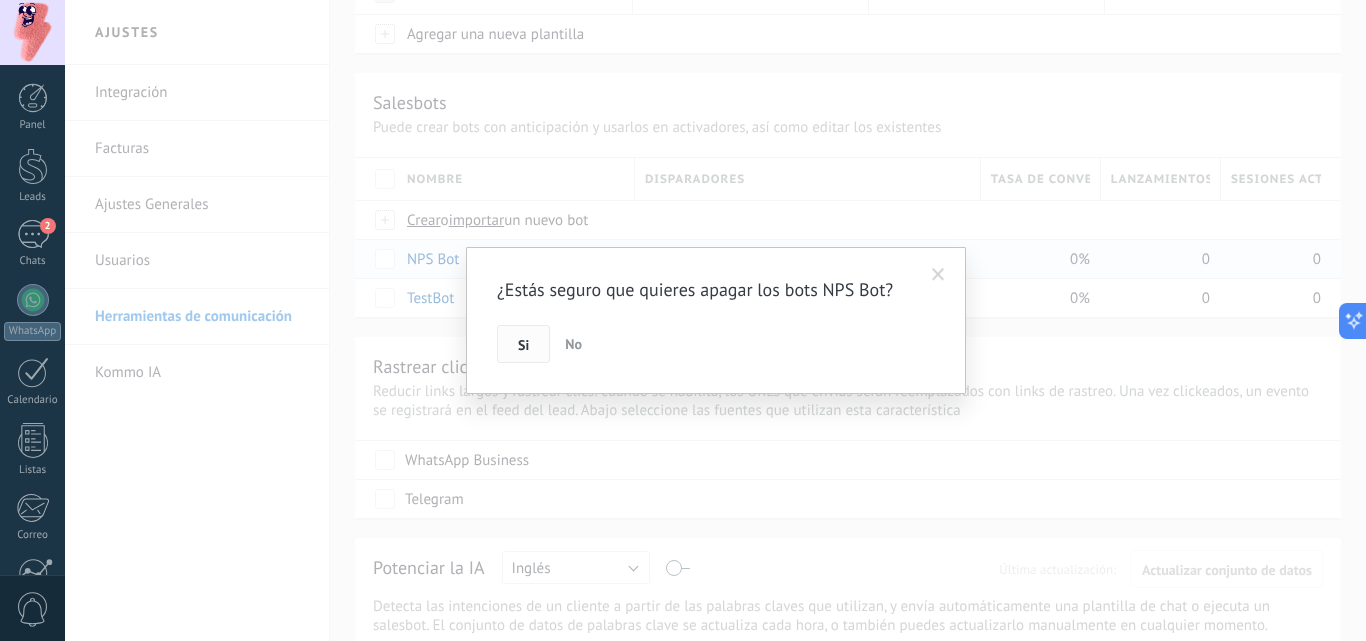click on "Si" at bounding box center [523, 344] 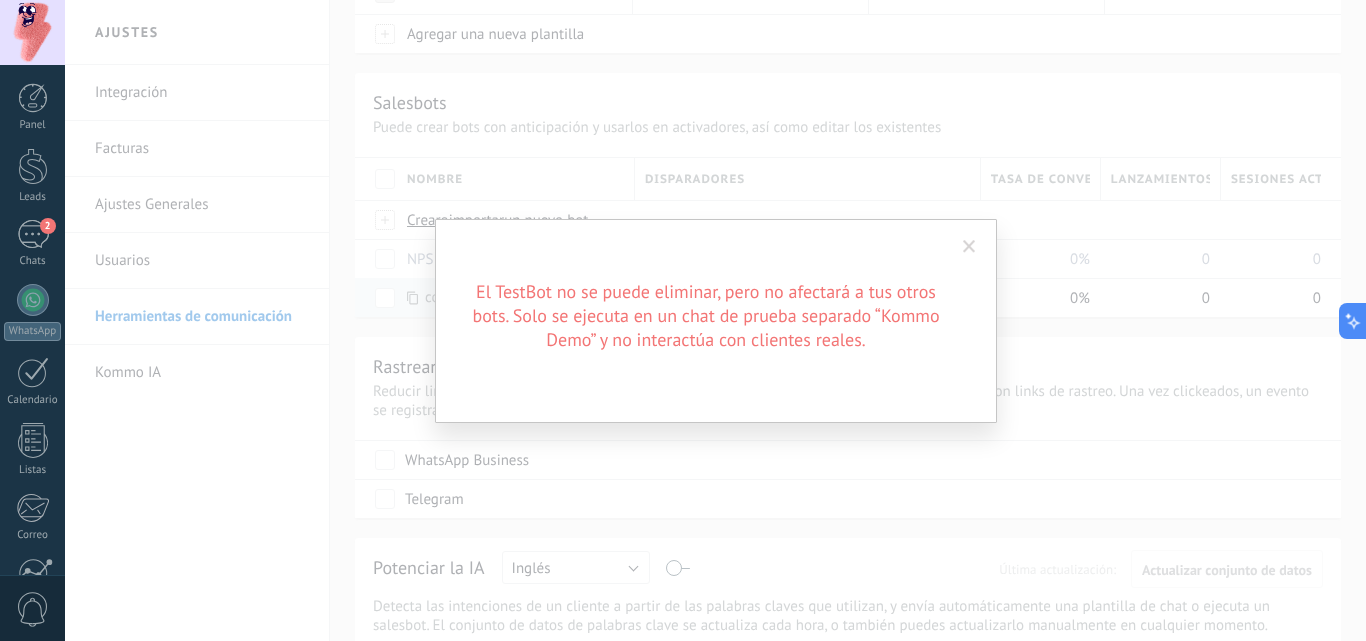 click at bounding box center (969, 247) 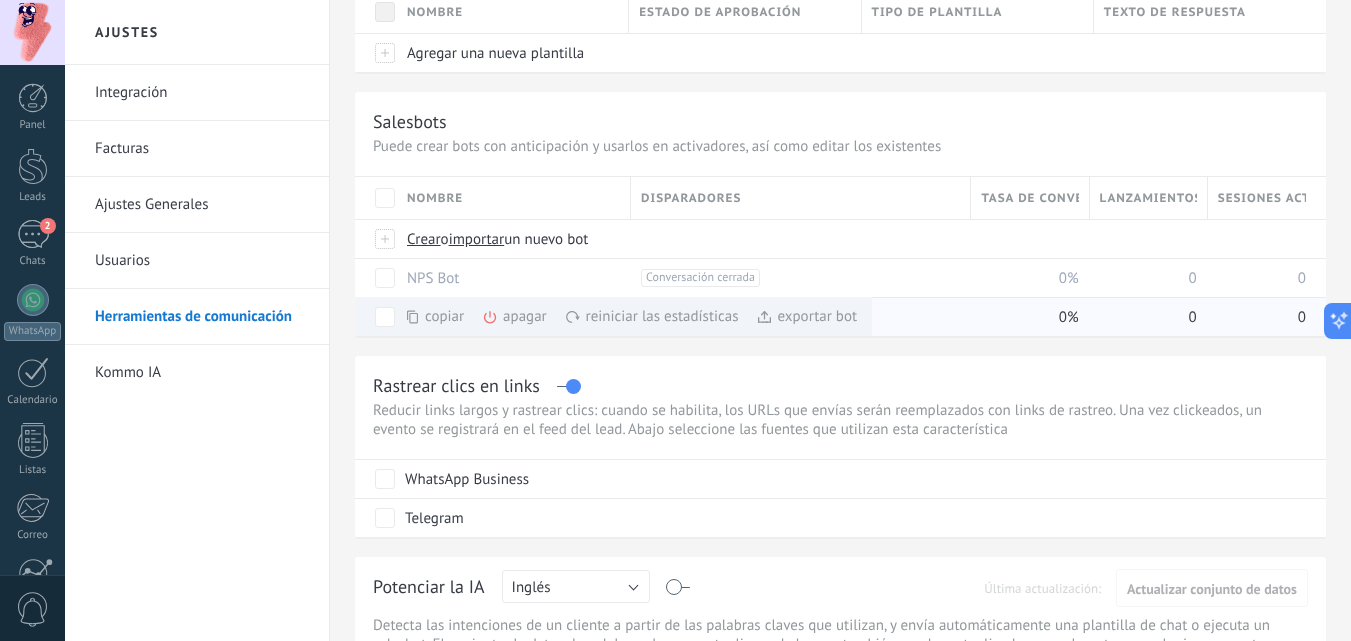click on "apagar màs" at bounding box center (548, 316) 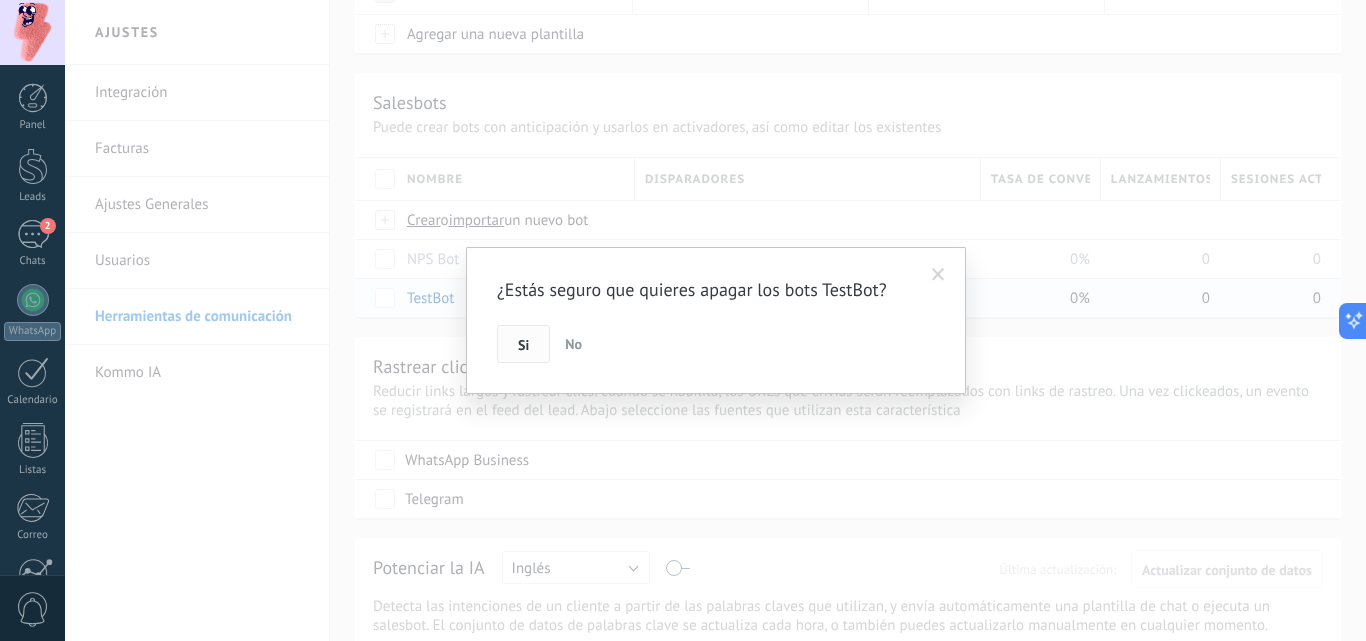 click on "Si" at bounding box center [523, 345] 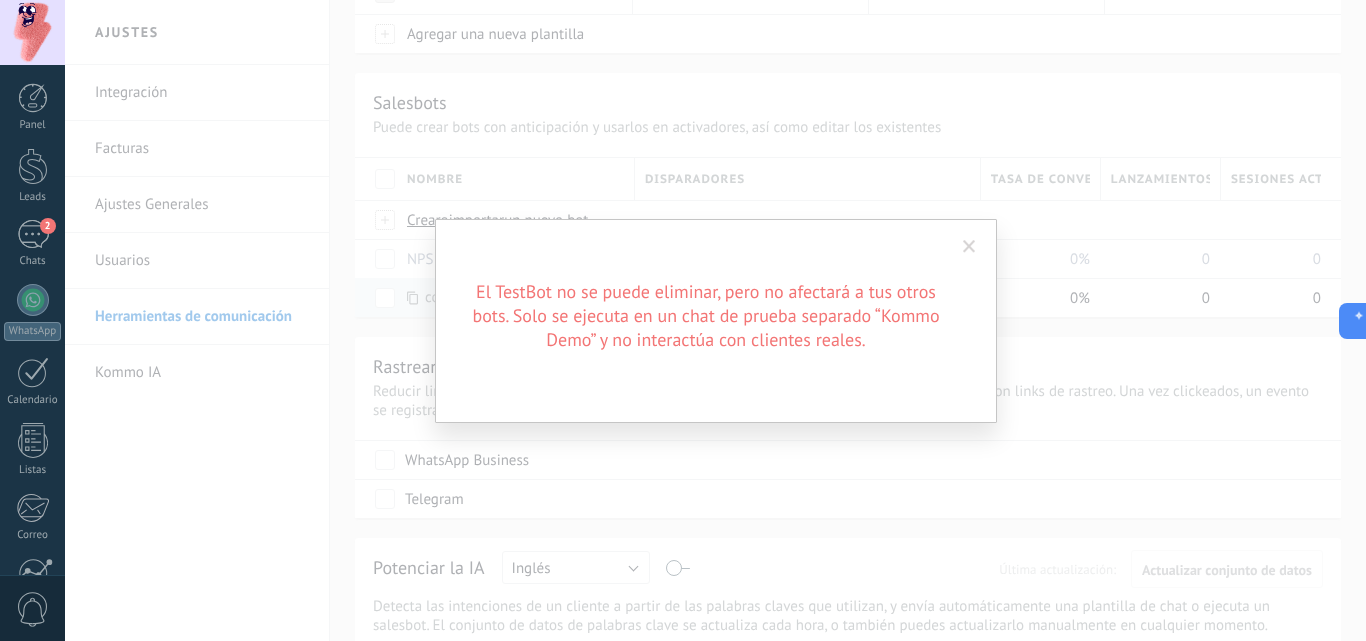 click at bounding box center (969, 247) 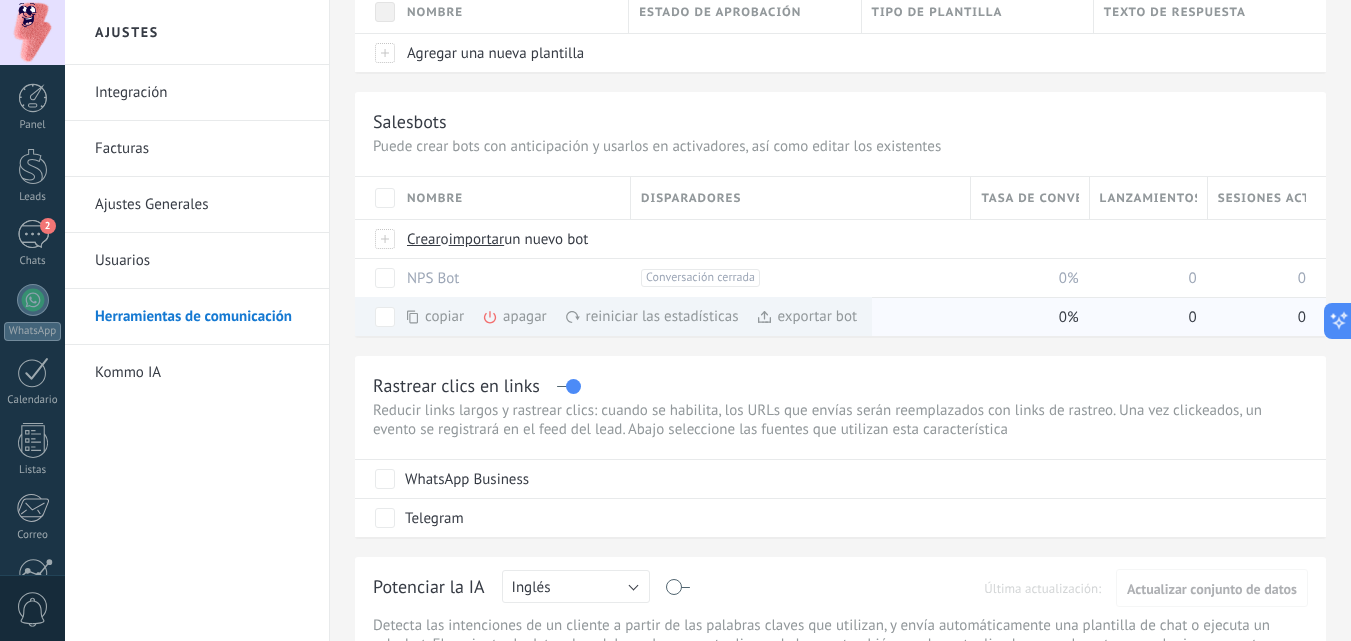 click on "apagar màs" at bounding box center (548, 316) 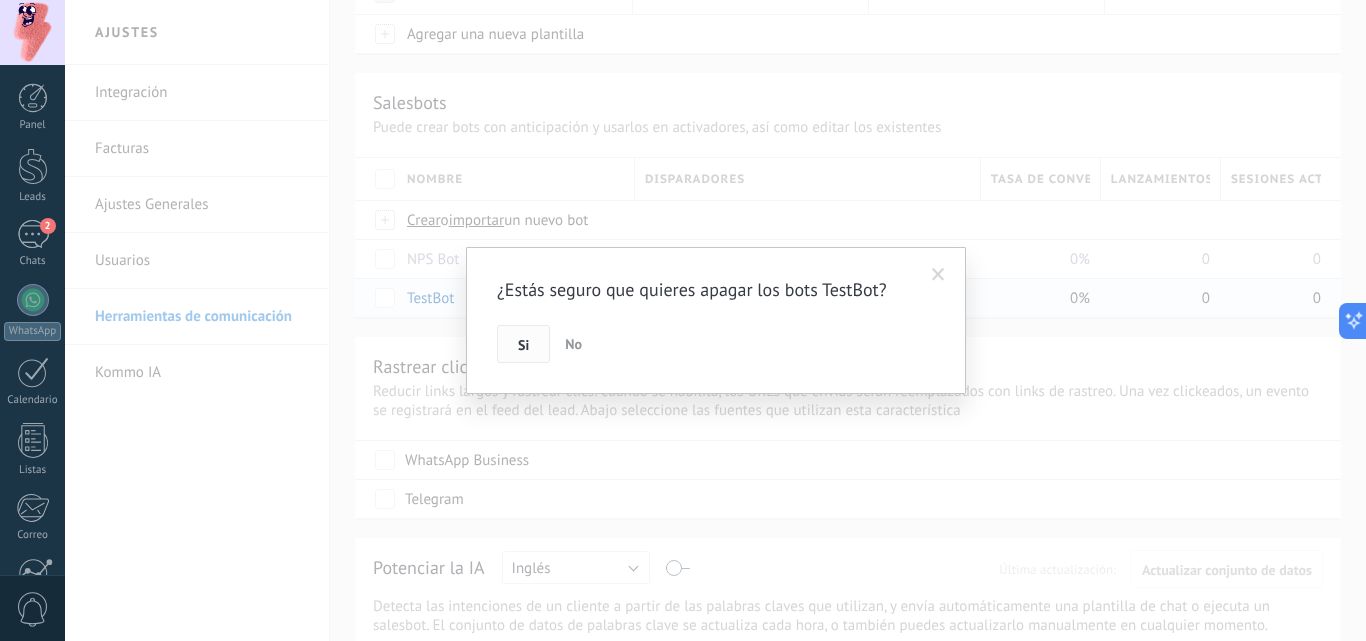click on "Si" at bounding box center (523, 344) 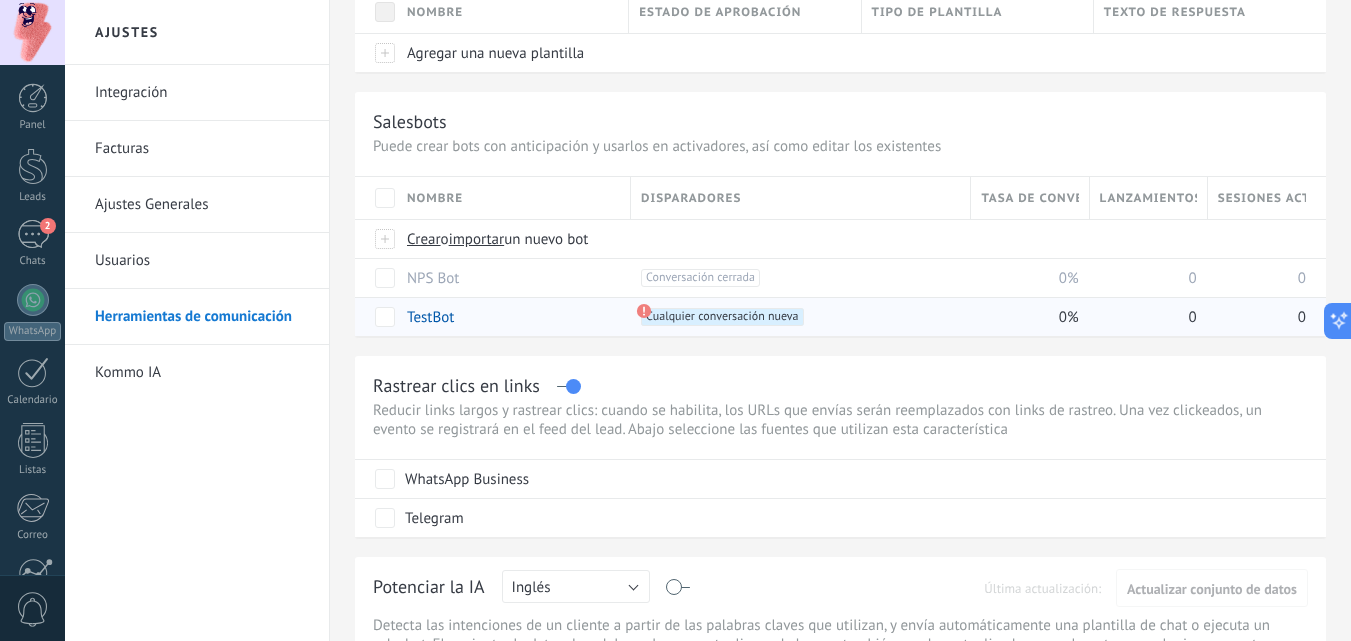 click on "Cualquier conversación nueva +0" at bounding box center (722, 317) 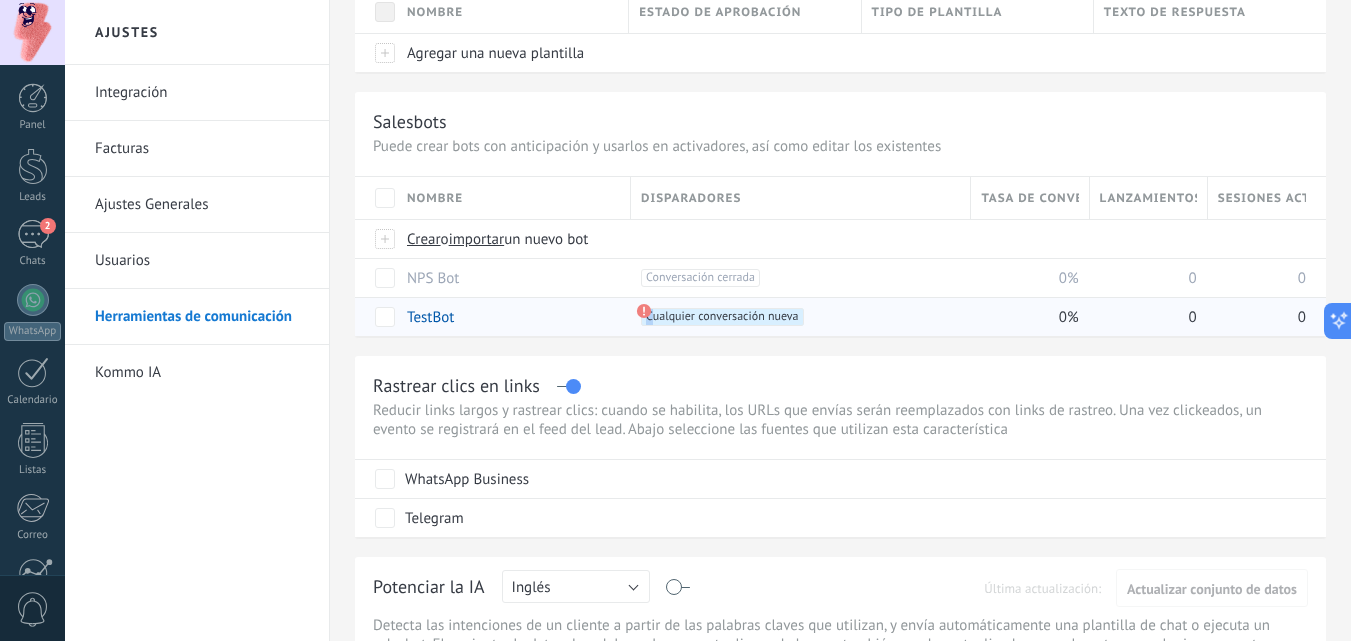click on "Cualquier conversación nueva +0" at bounding box center (722, 317) 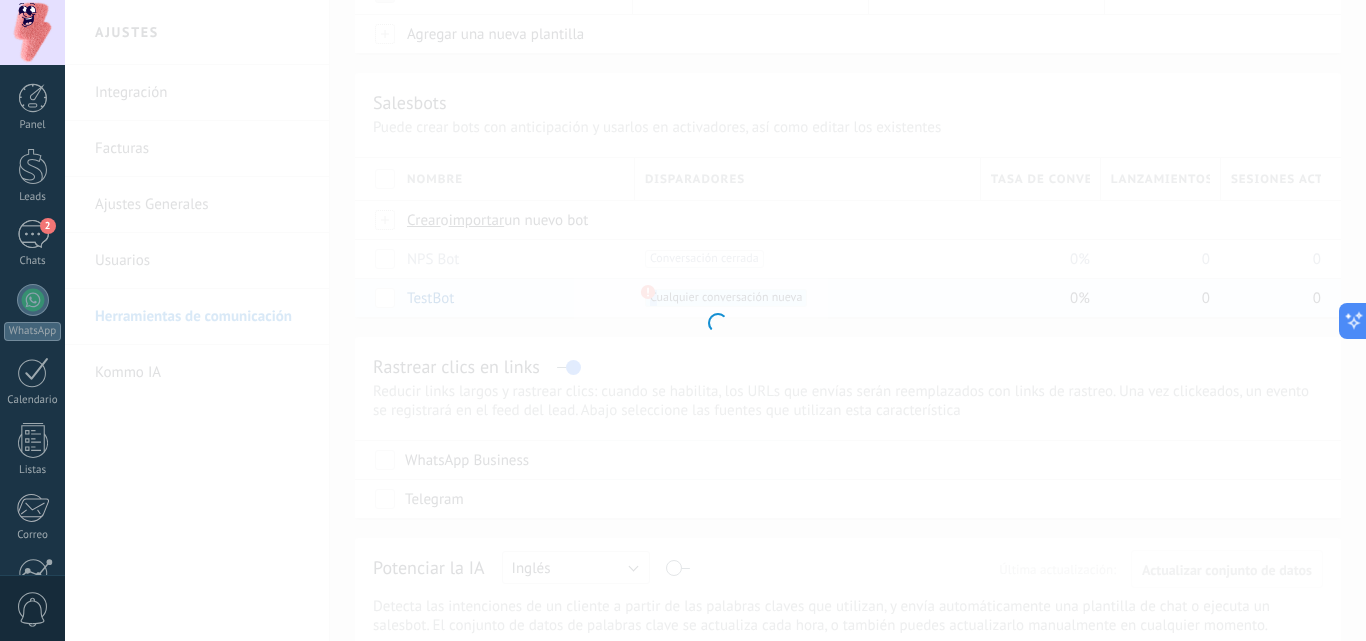 type on "*******" 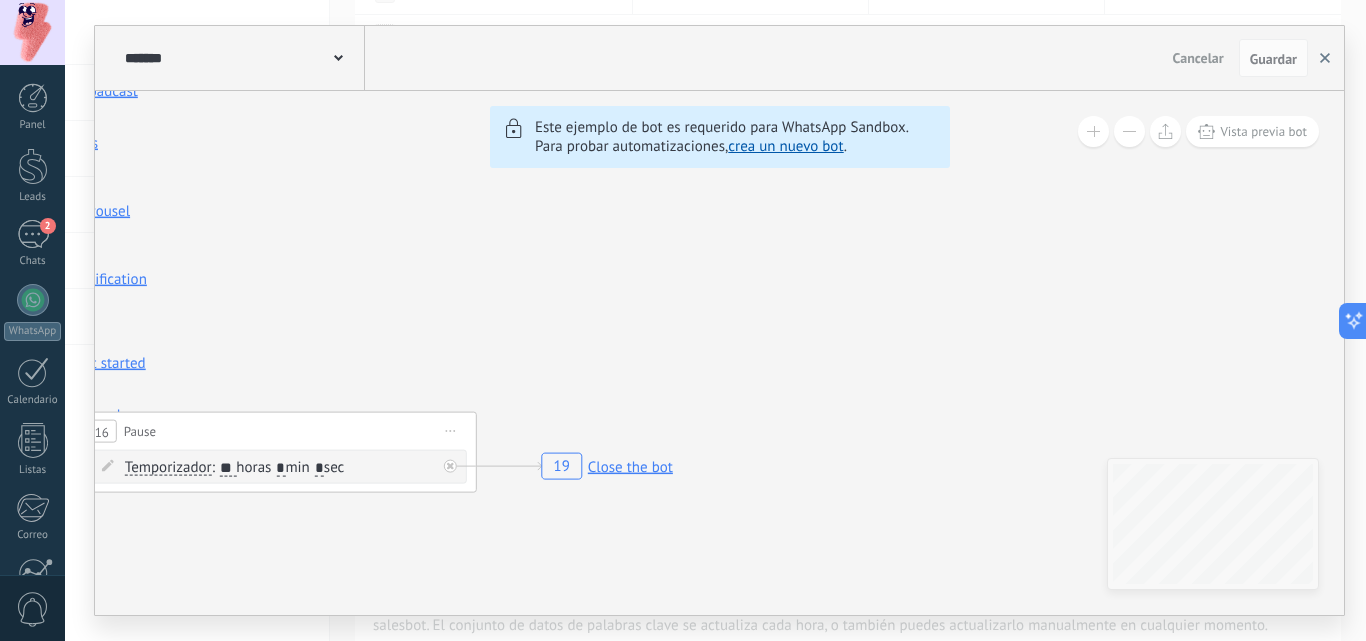 click 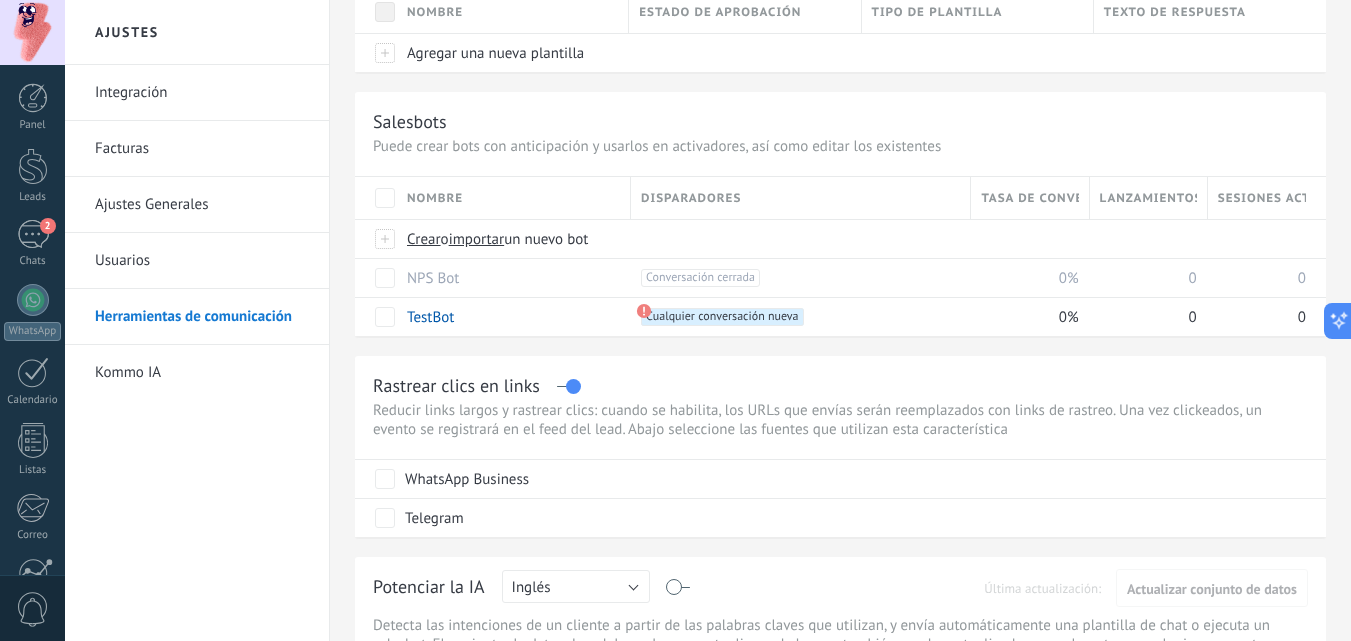 scroll, scrollTop: 0, scrollLeft: 0, axis: both 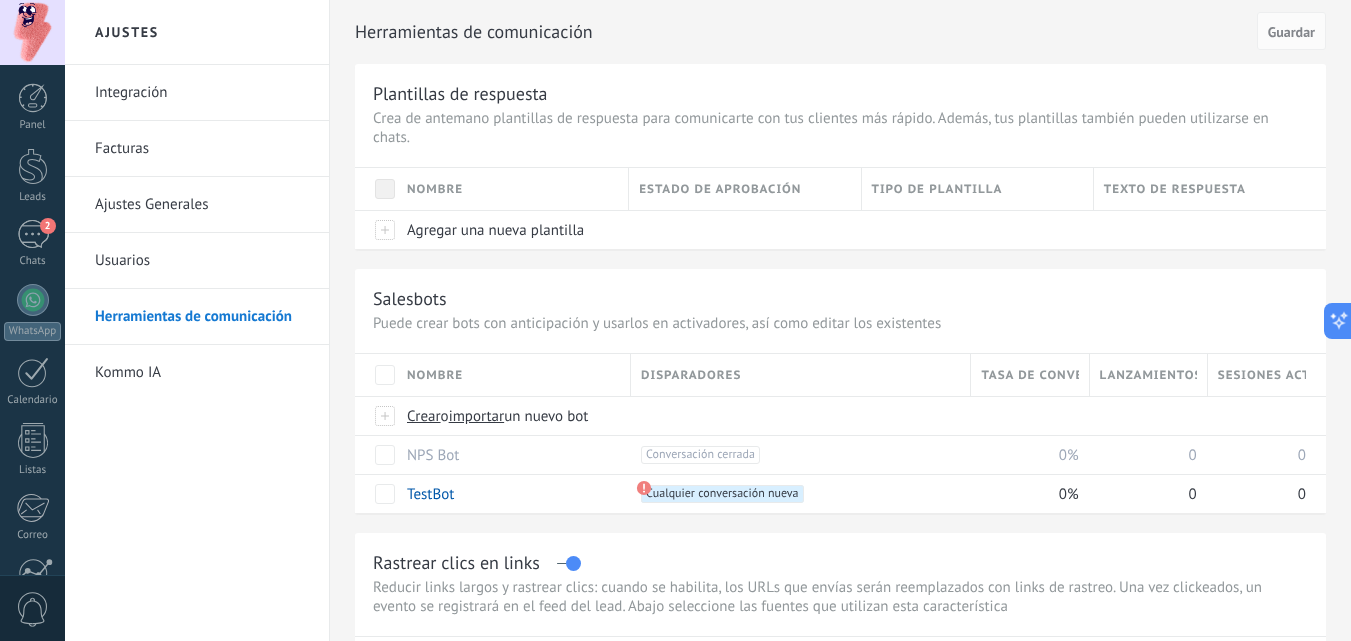 click on "Usuarios" at bounding box center [202, 261] 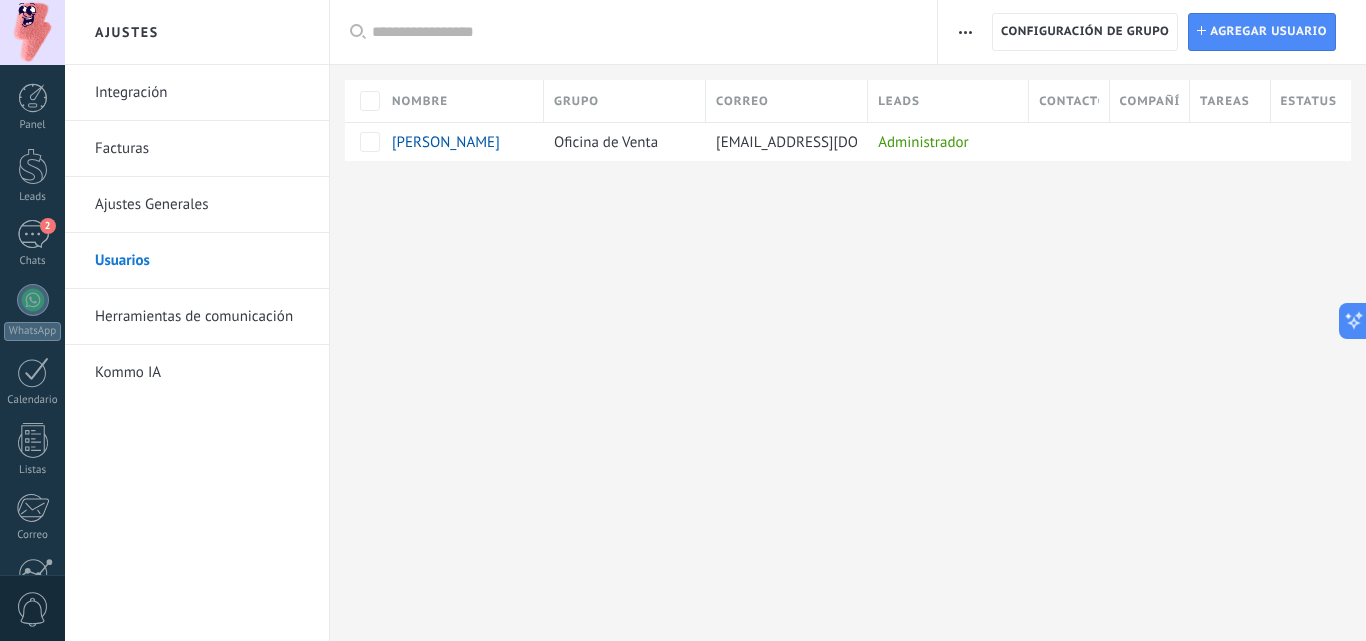 click on "Ajustes Generales" at bounding box center [202, 205] 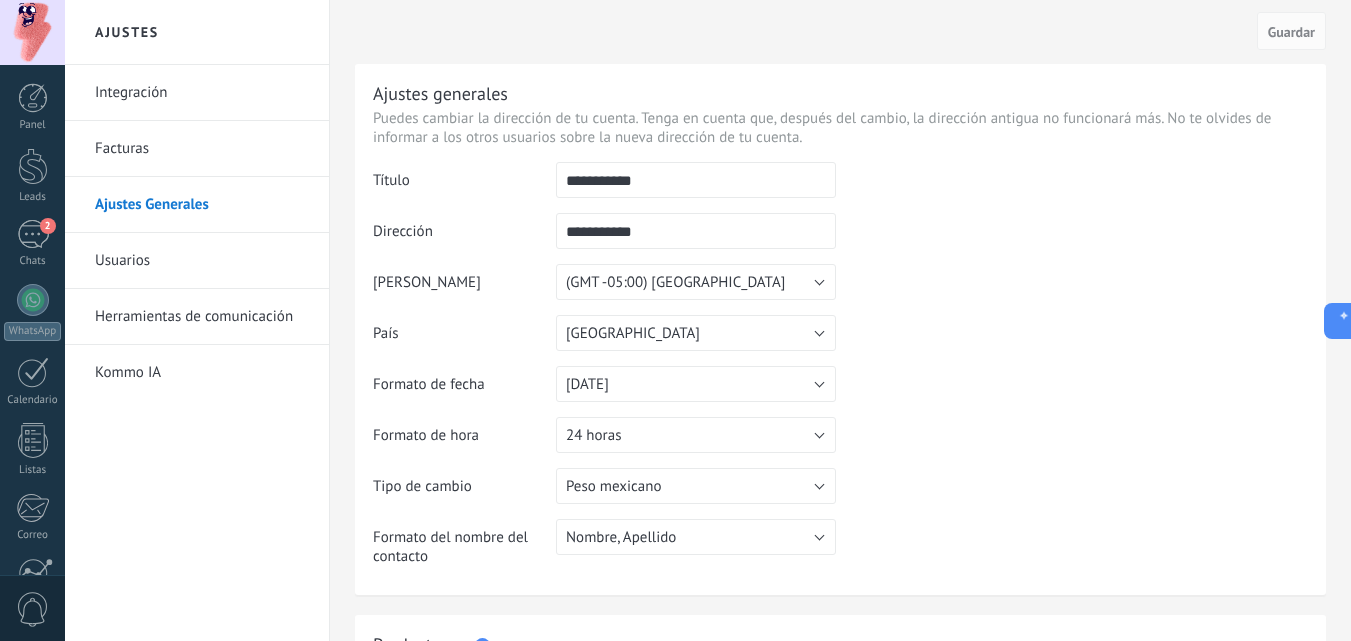click on "Facturas" at bounding box center (202, 149) 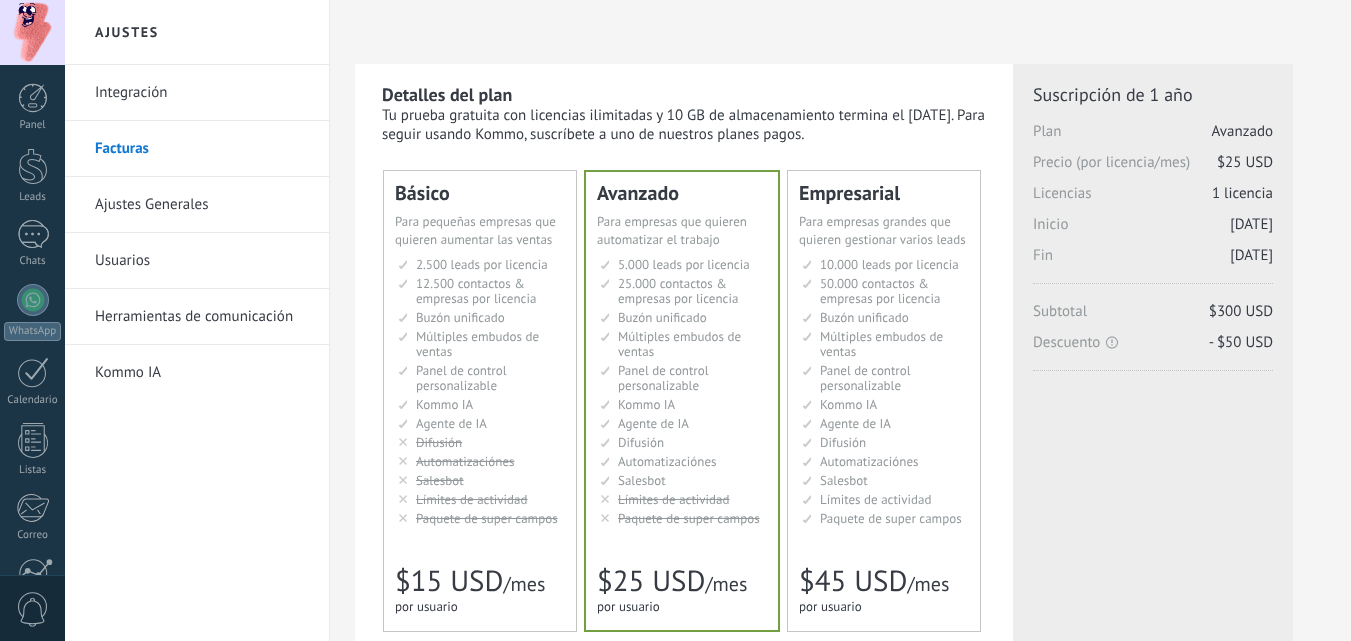 scroll, scrollTop: 0, scrollLeft: 0, axis: both 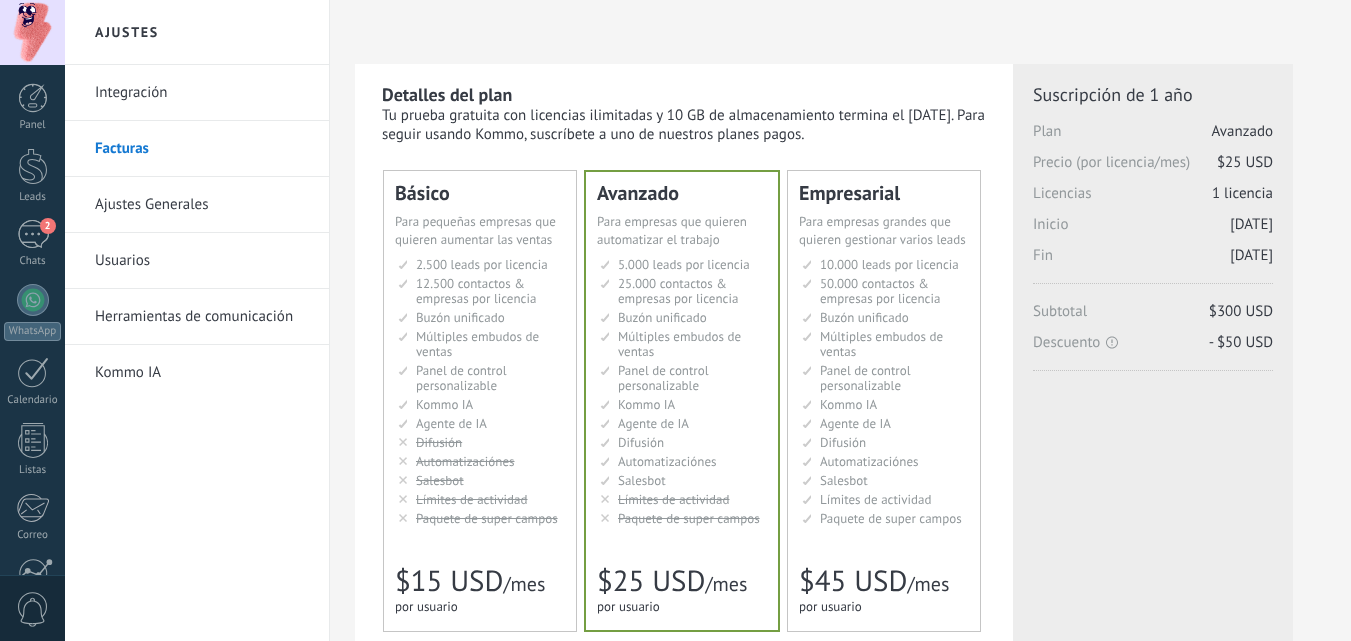 click on "Integración" at bounding box center (202, 93) 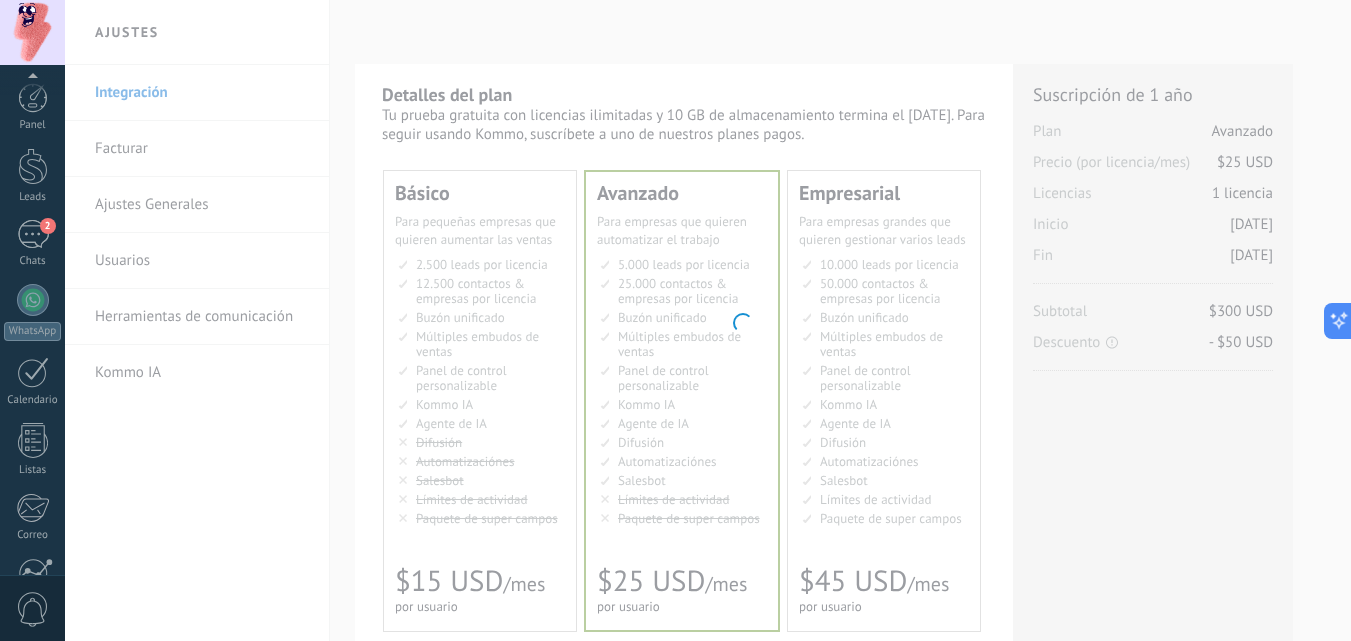 scroll, scrollTop: 191, scrollLeft: 0, axis: vertical 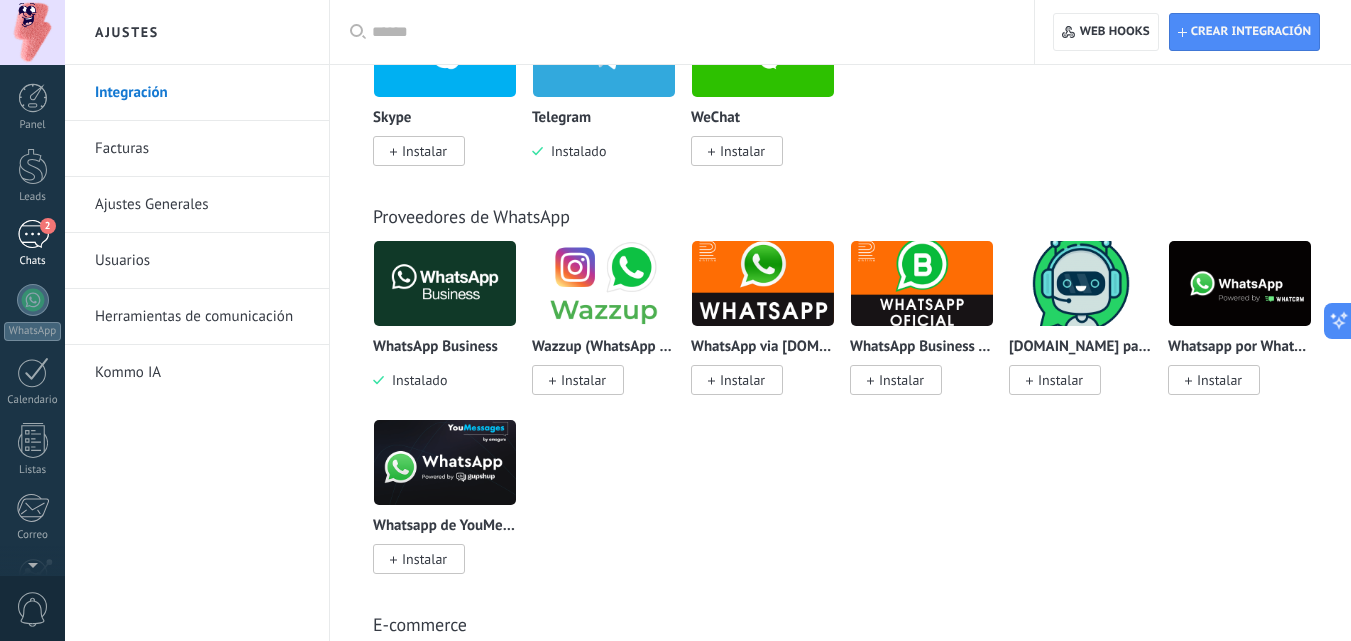 click on "2" at bounding box center [33, 234] 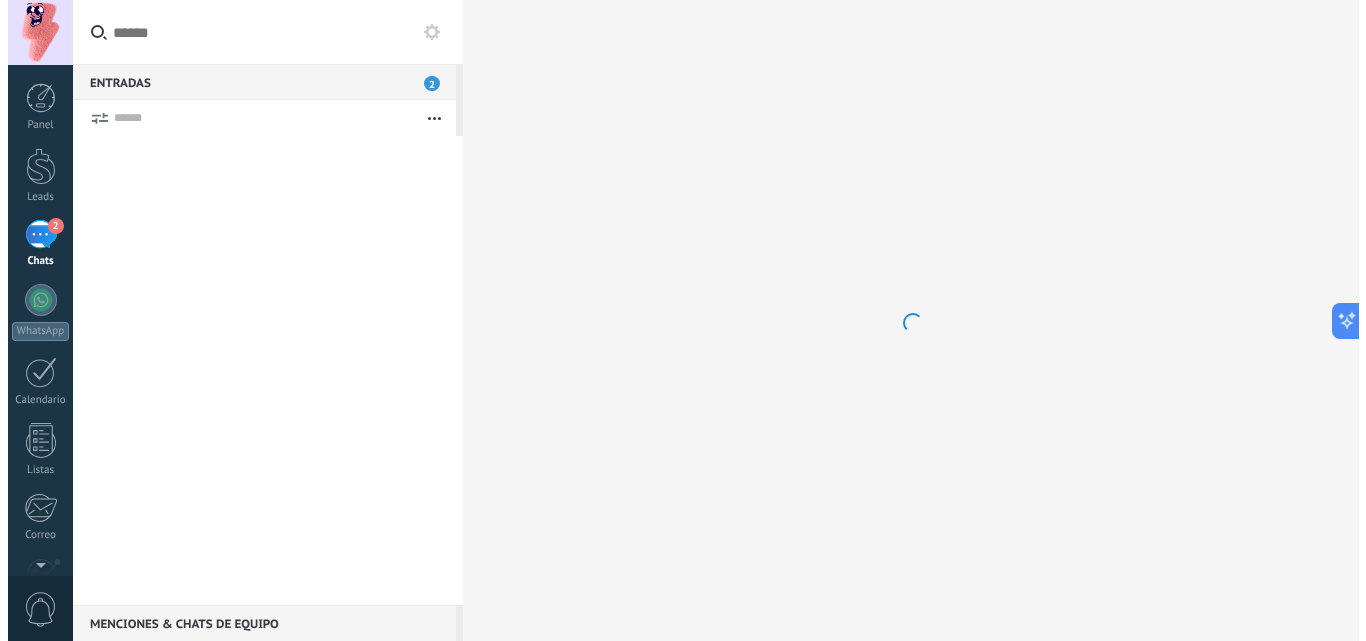 scroll, scrollTop: 0, scrollLeft: 0, axis: both 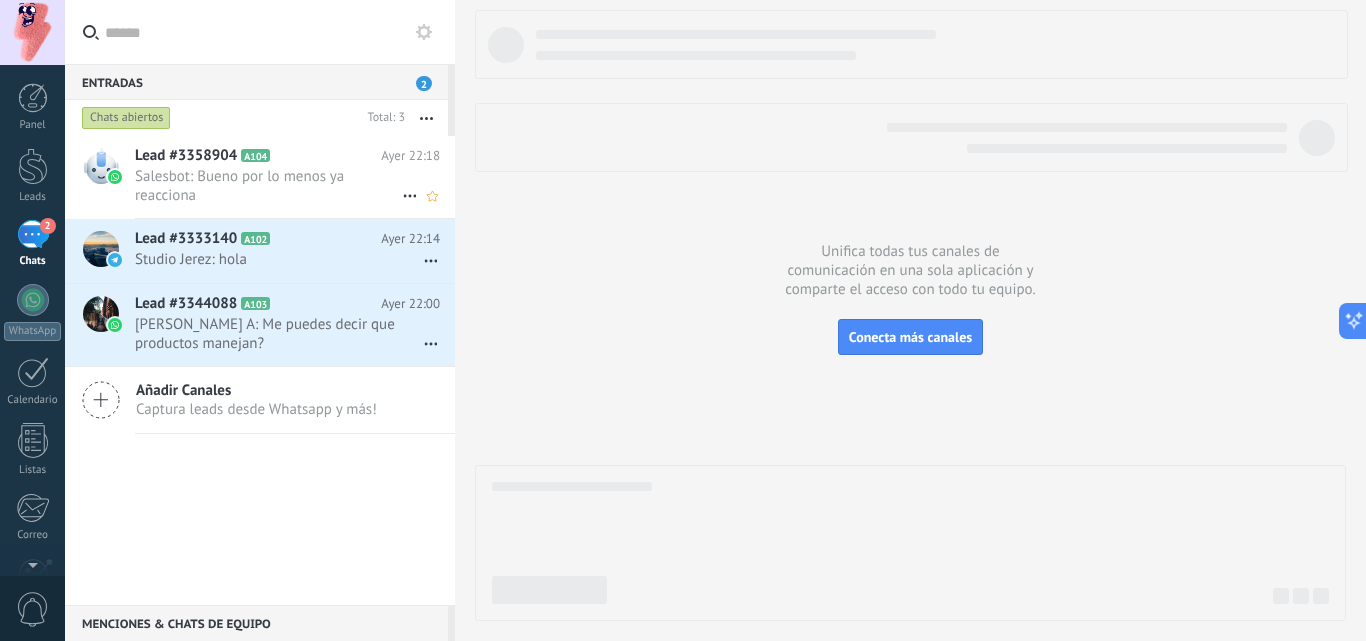 click on "Salesbot: Bueno por lo menos ya reacciona" at bounding box center [268, 186] 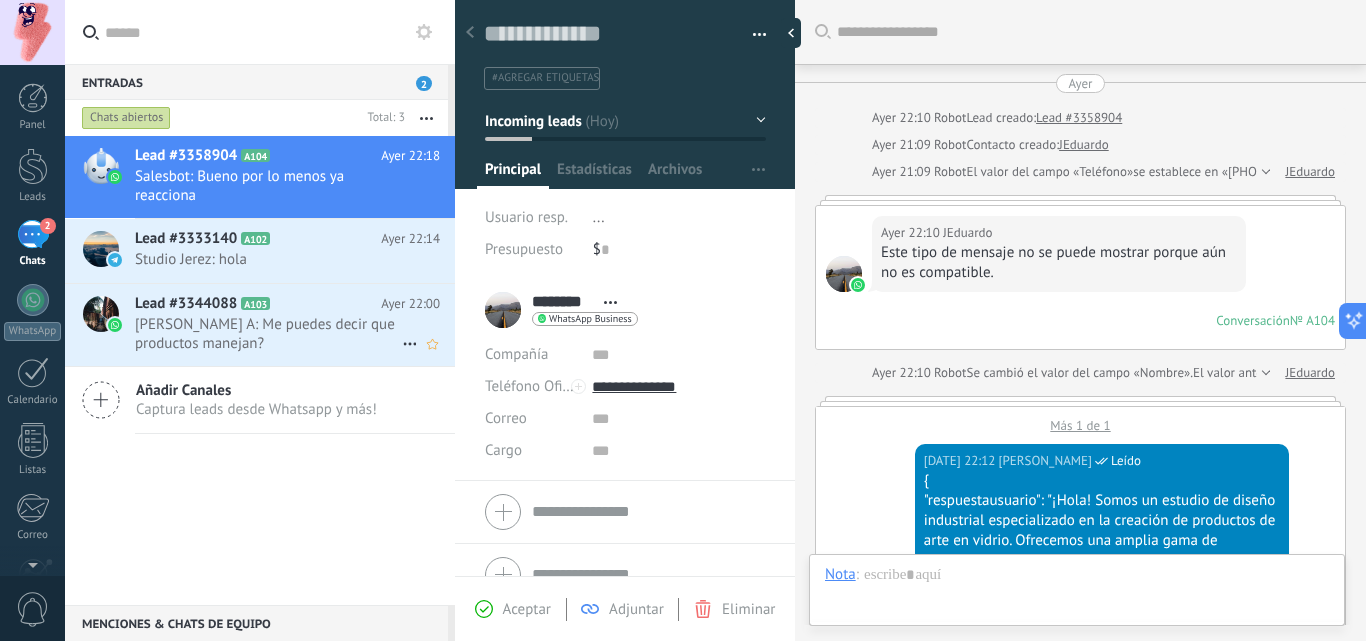 scroll, scrollTop: 30, scrollLeft: 0, axis: vertical 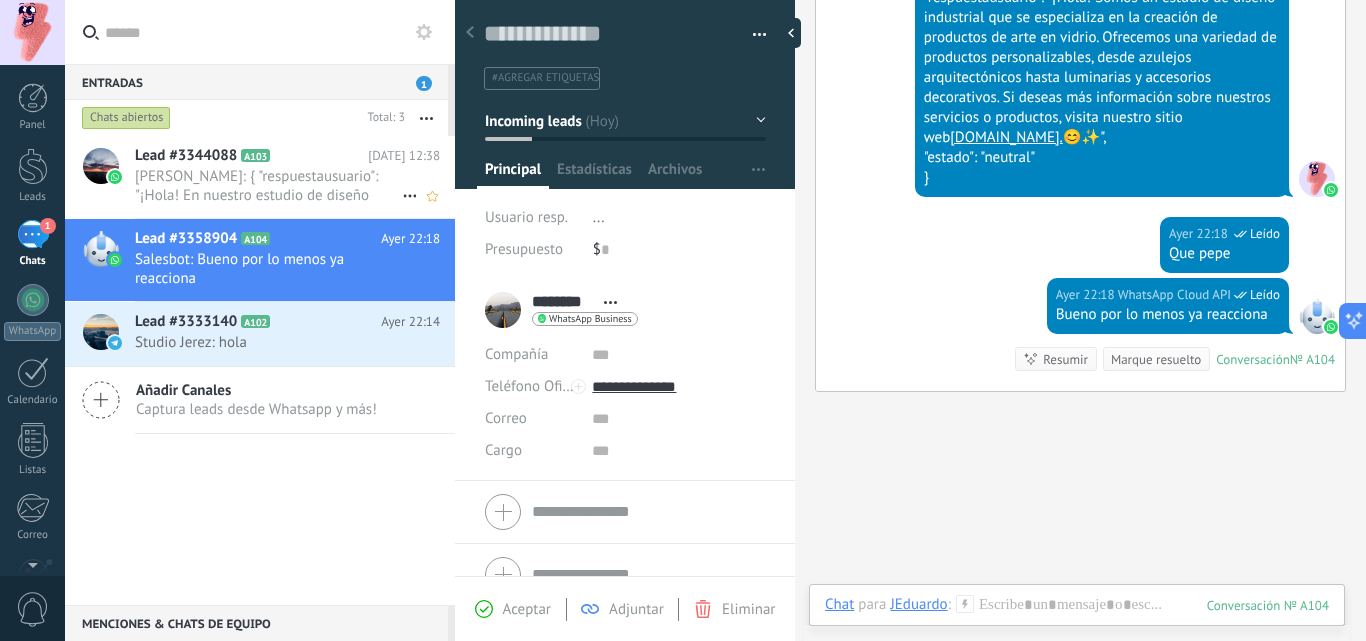 click on "[PERSON_NAME]: {
"respuestausuario": "¡Hola! En nuestro estudio de diseño industrial, nos especializamos en la creación y f..." at bounding box center (268, 186) 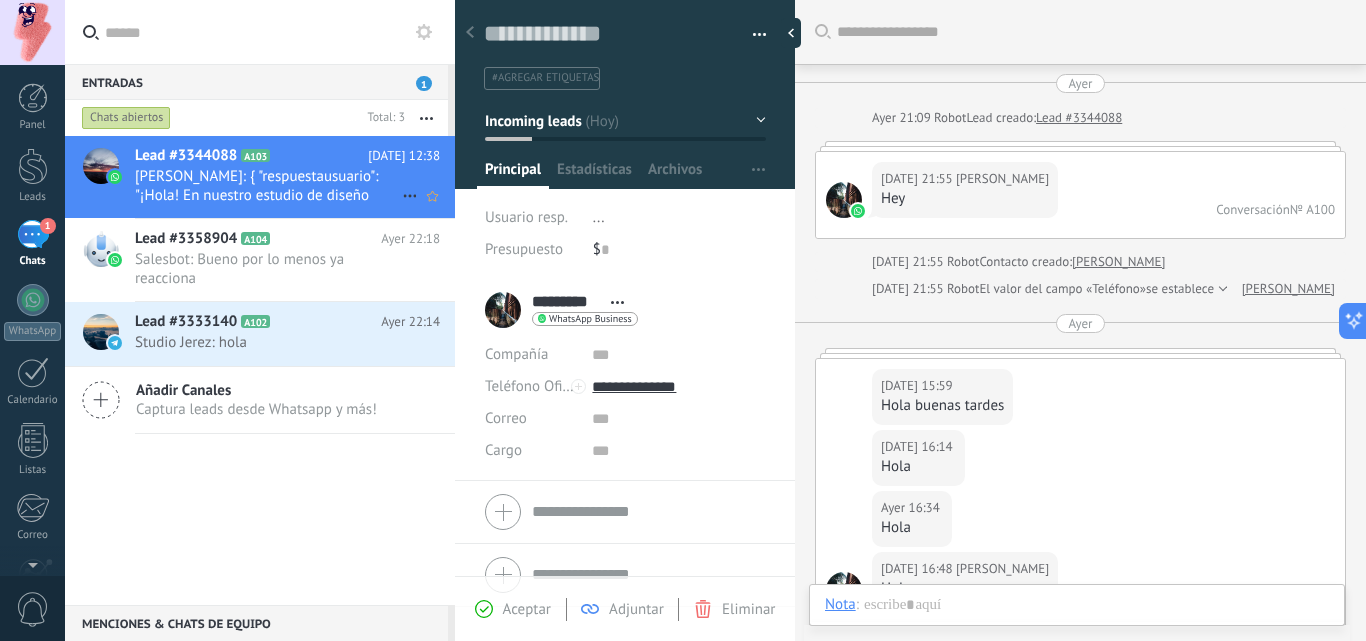 scroll, scrollTop: 30, scrollLeft: 0, axis: vertical 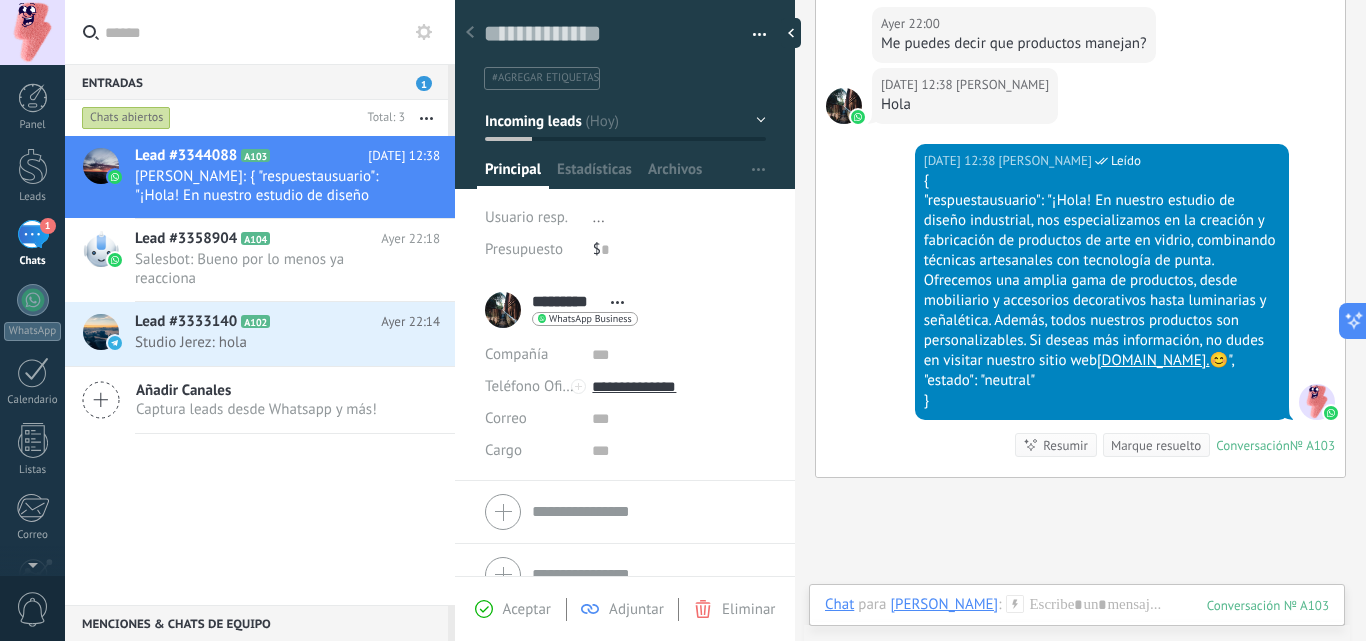 click at bounding box center (1317, 402) 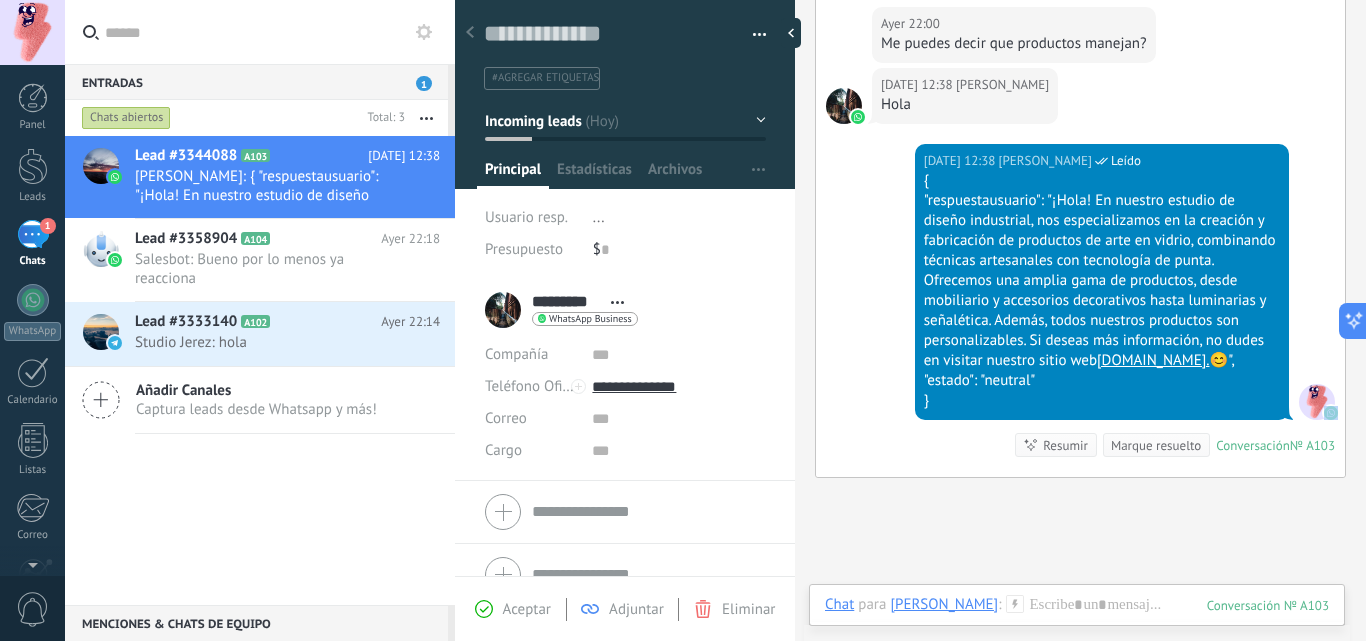 click at bounding box center (1317, 402) 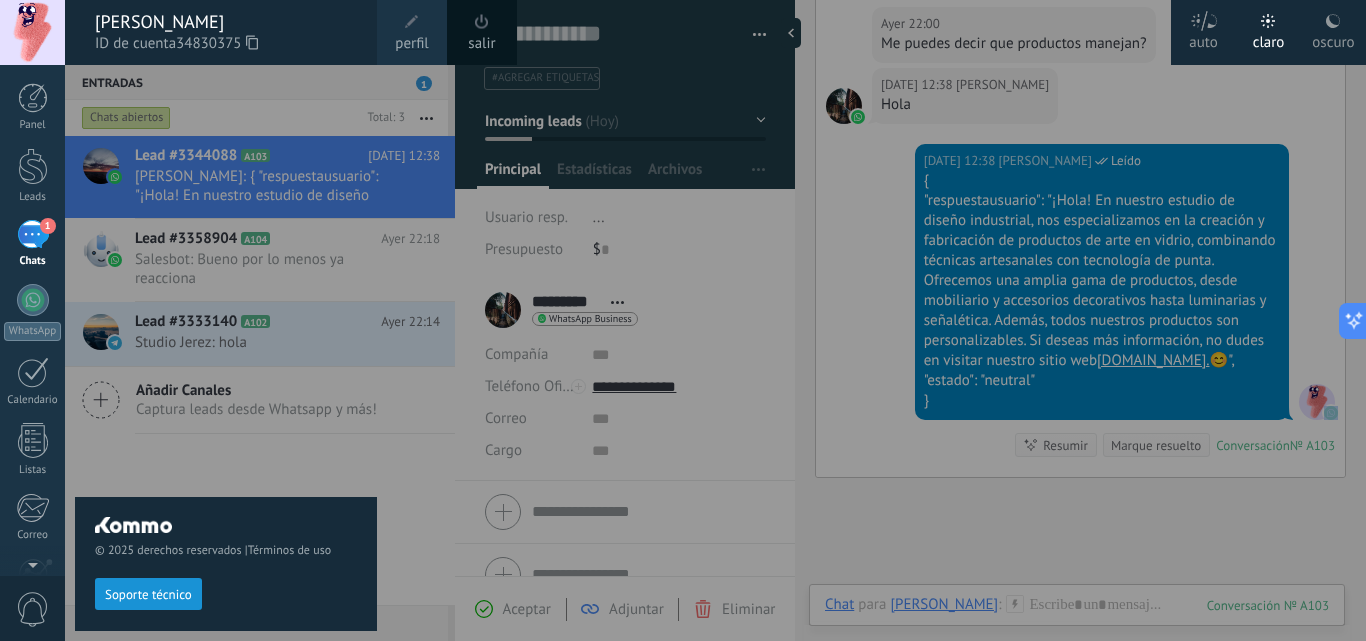 click at bounding box center [748, 320] 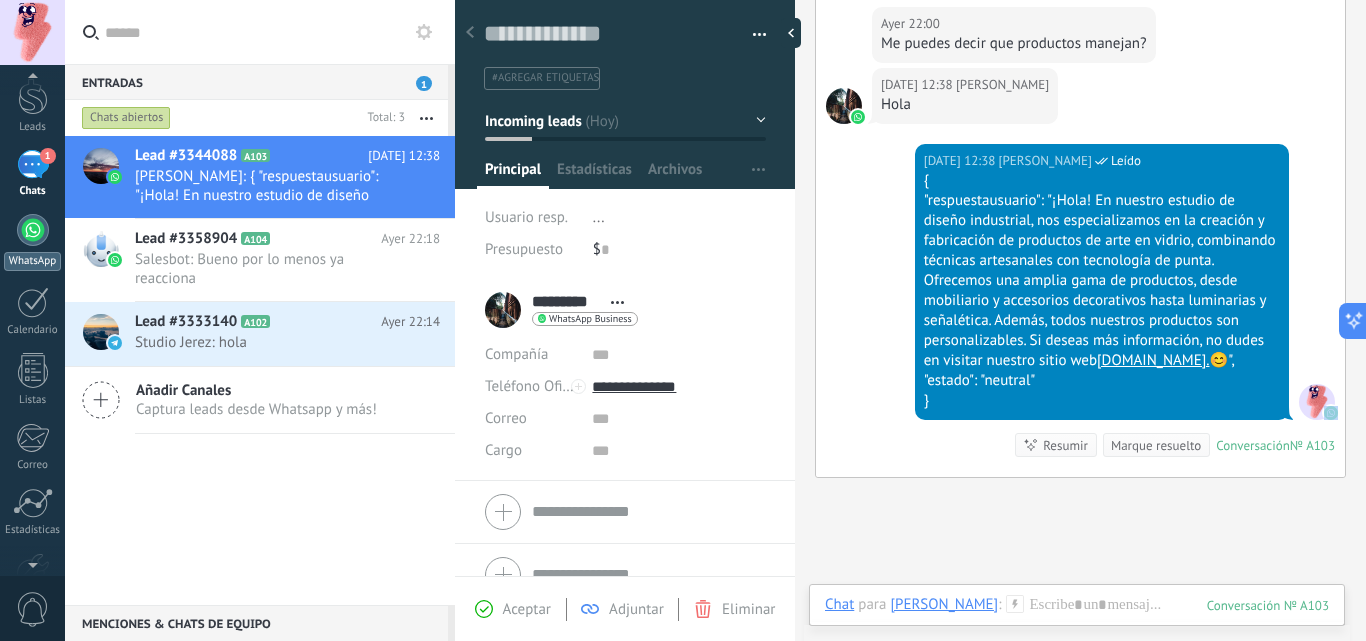 scroll, scrollTop: 64, scrollLeft: 0, axis: vertical 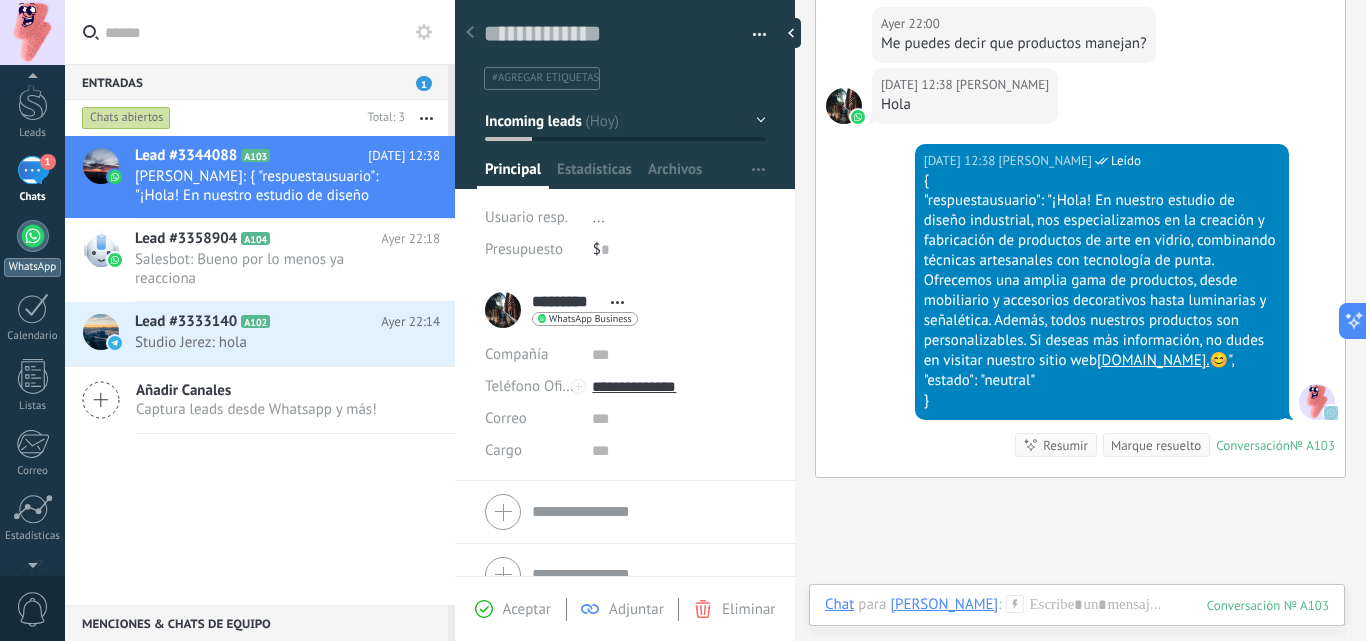 click on "WhatsApp" at bounding box center (32, 267) 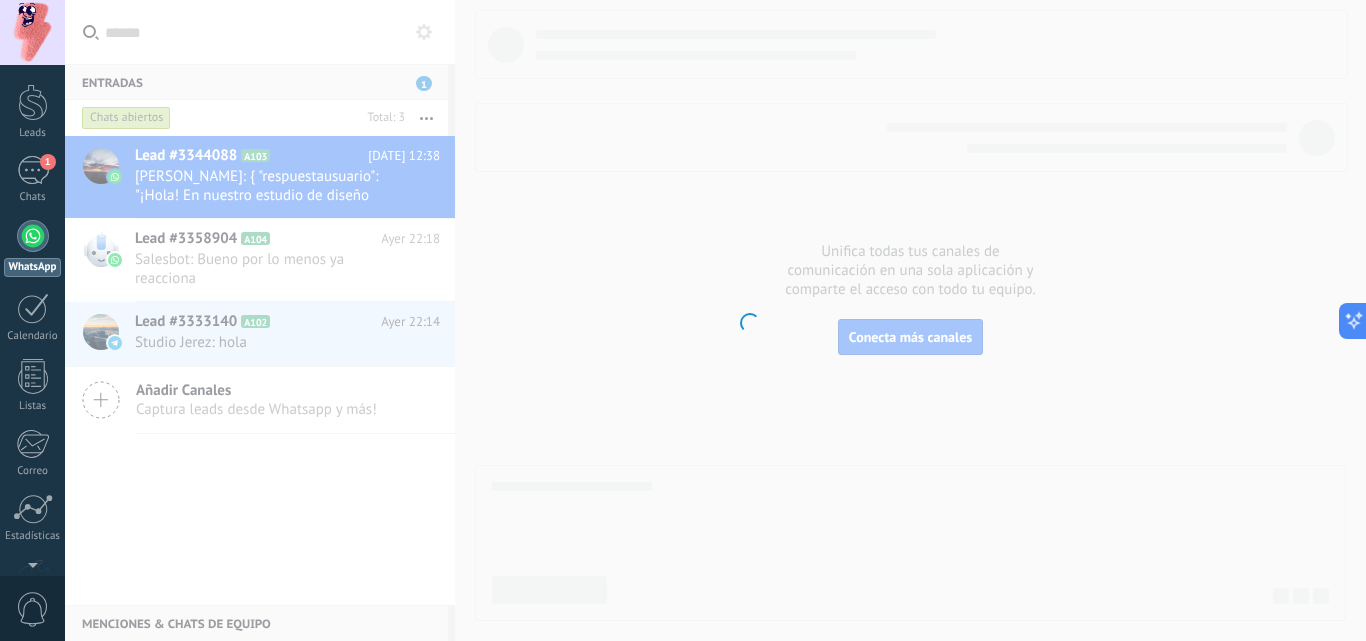 scroll, scrollTop: 0, scrollLeft: 0, axis: both 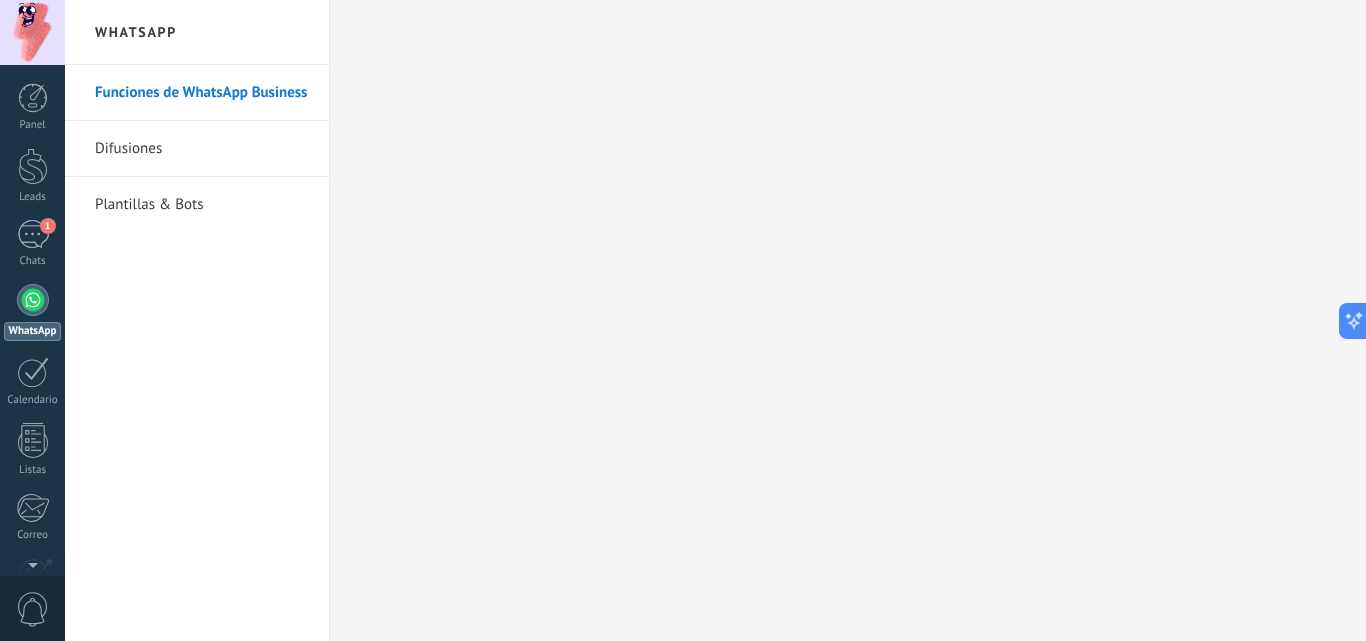 click on "Plantillas & Bots" at bounding box center (202, 205) 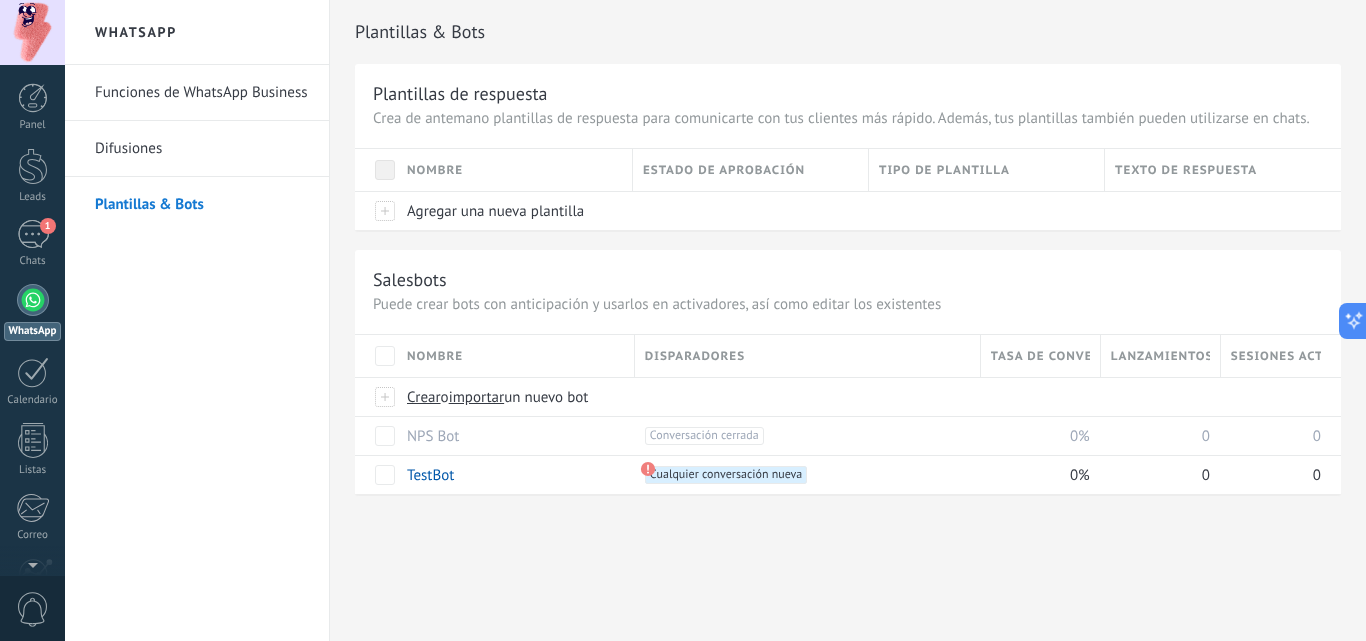 click on "Funciones de WhatsApp Business" at bounding box center (202, 93) 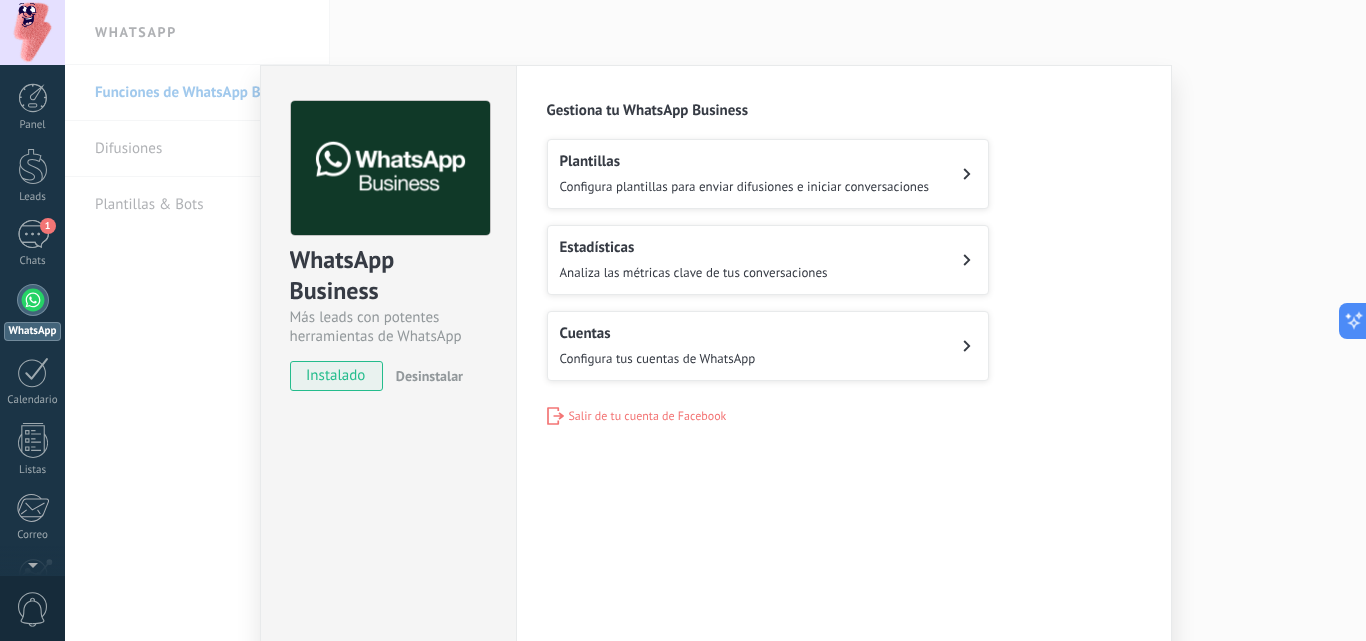 click on "Plantillas" at bounding box center (745, 161) 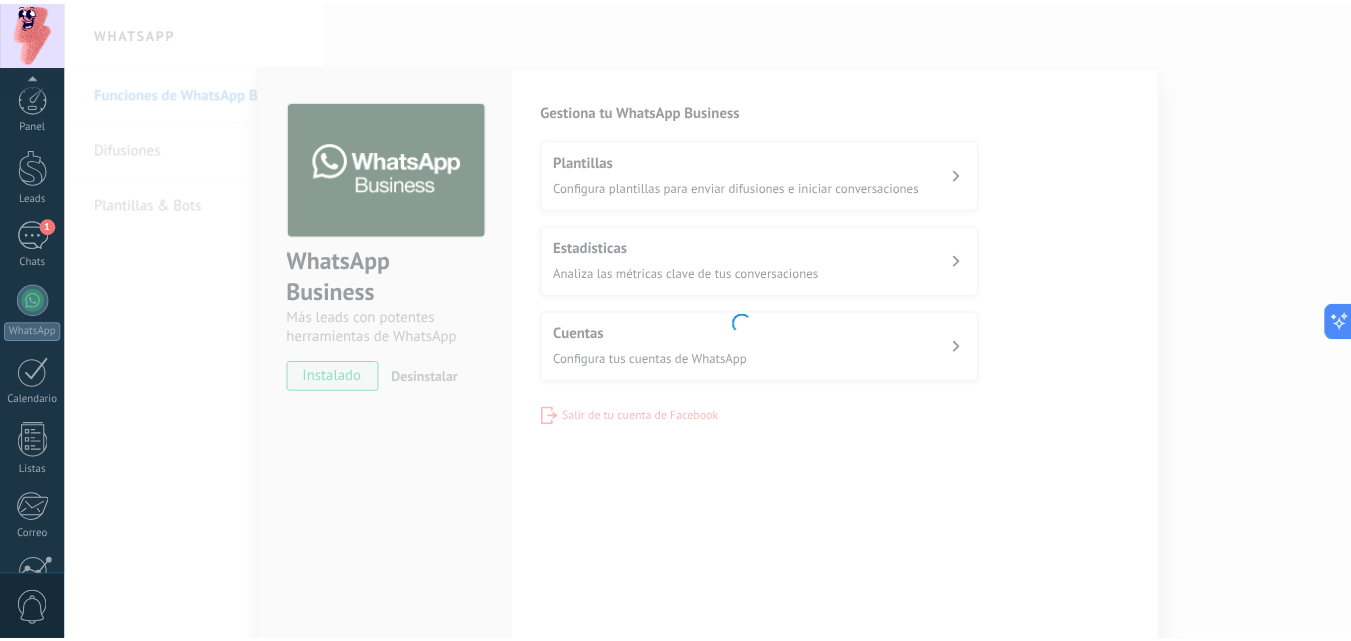 scroll, scrollTop: 191, scrollLeft: 0, axis: vertical 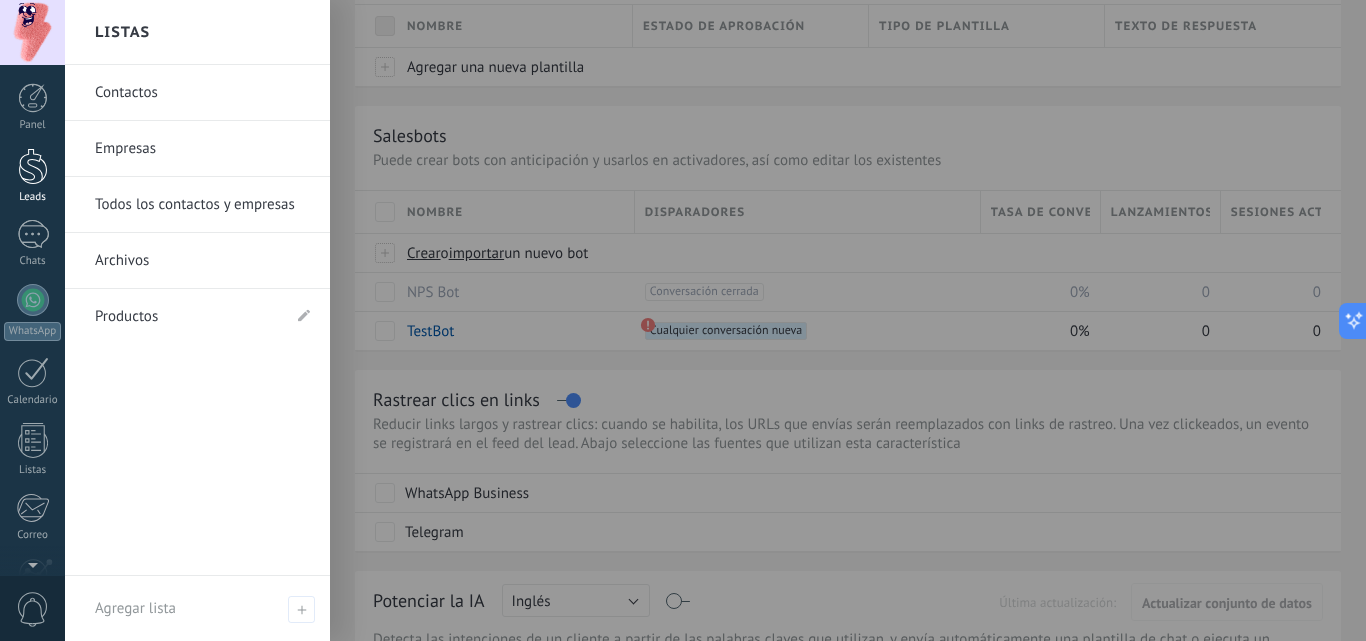 click at bounding box center [33, 166] 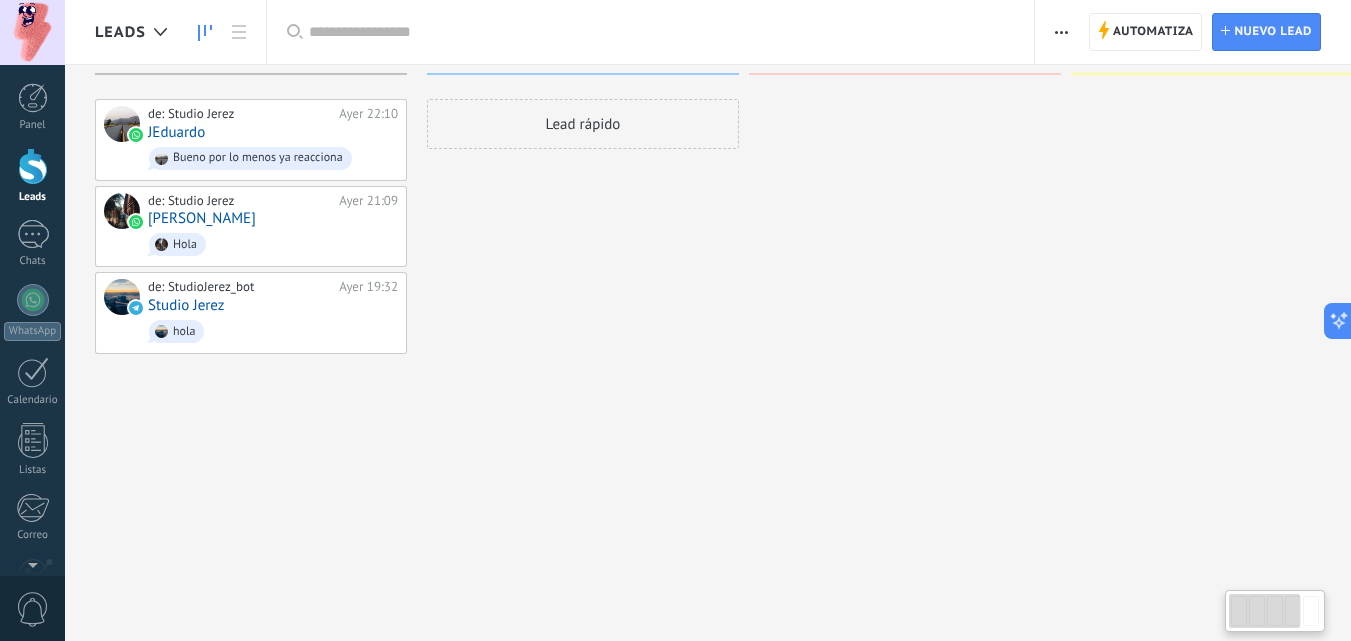 scroll, scrollTop: 0, scrollLeft: 0, axis: both 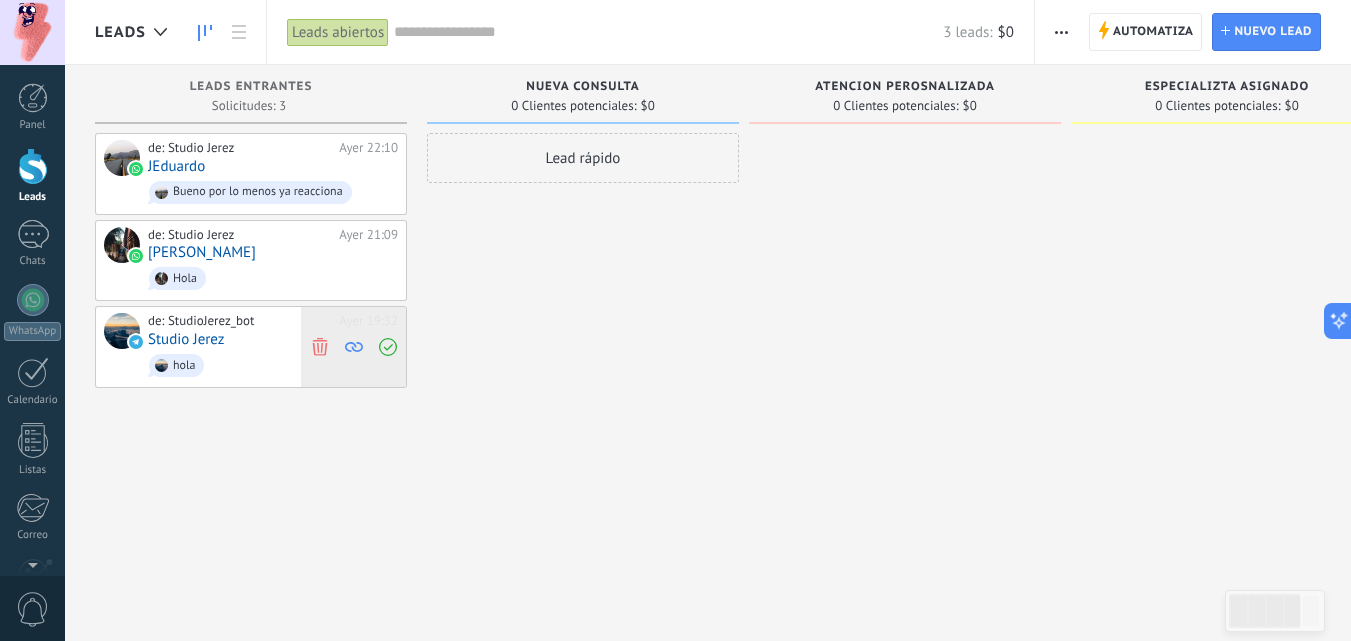 click 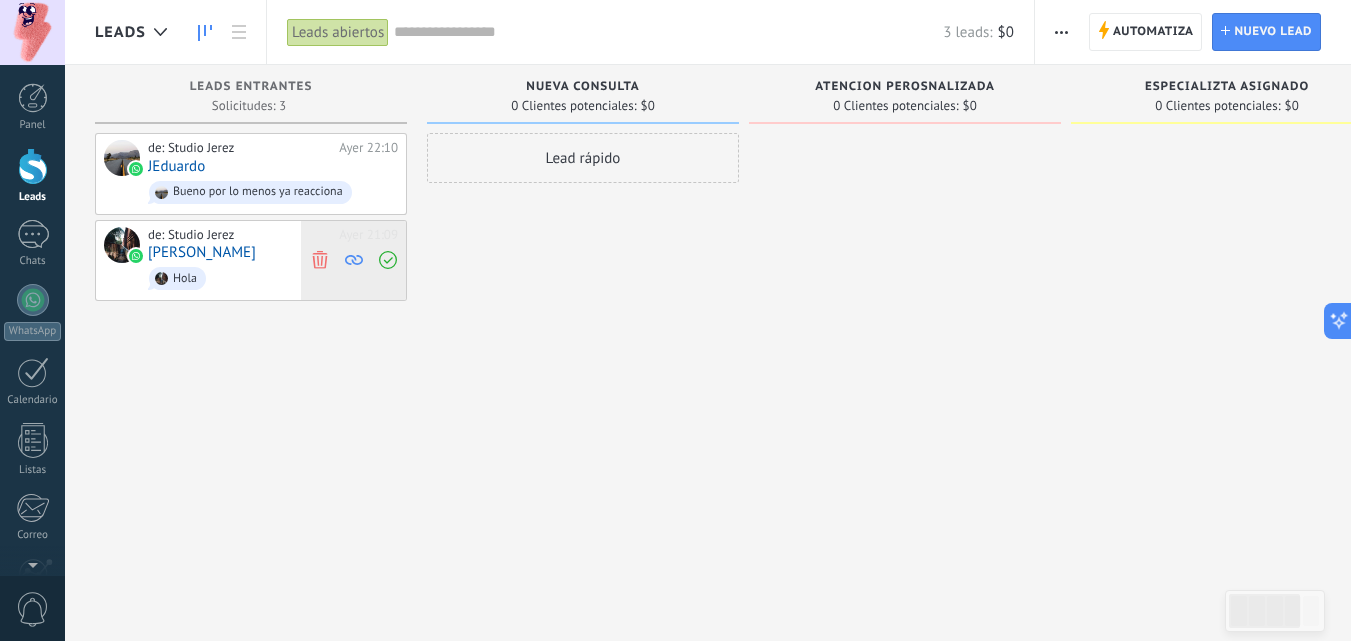 click 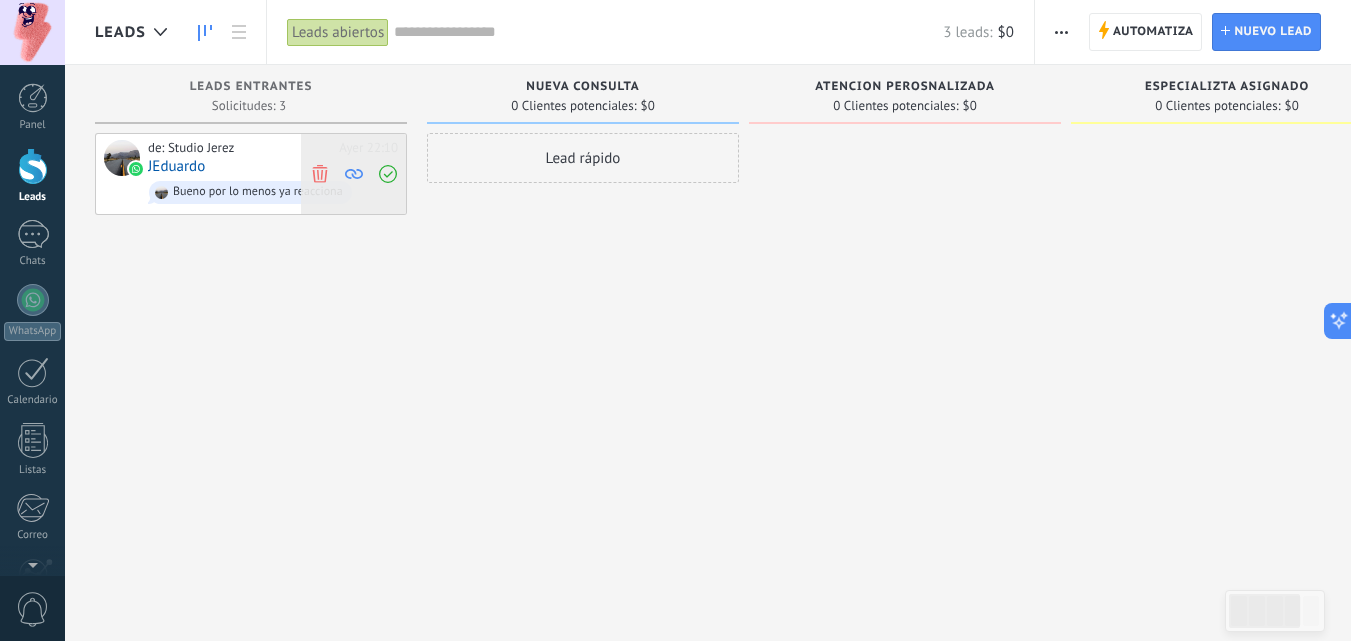 click 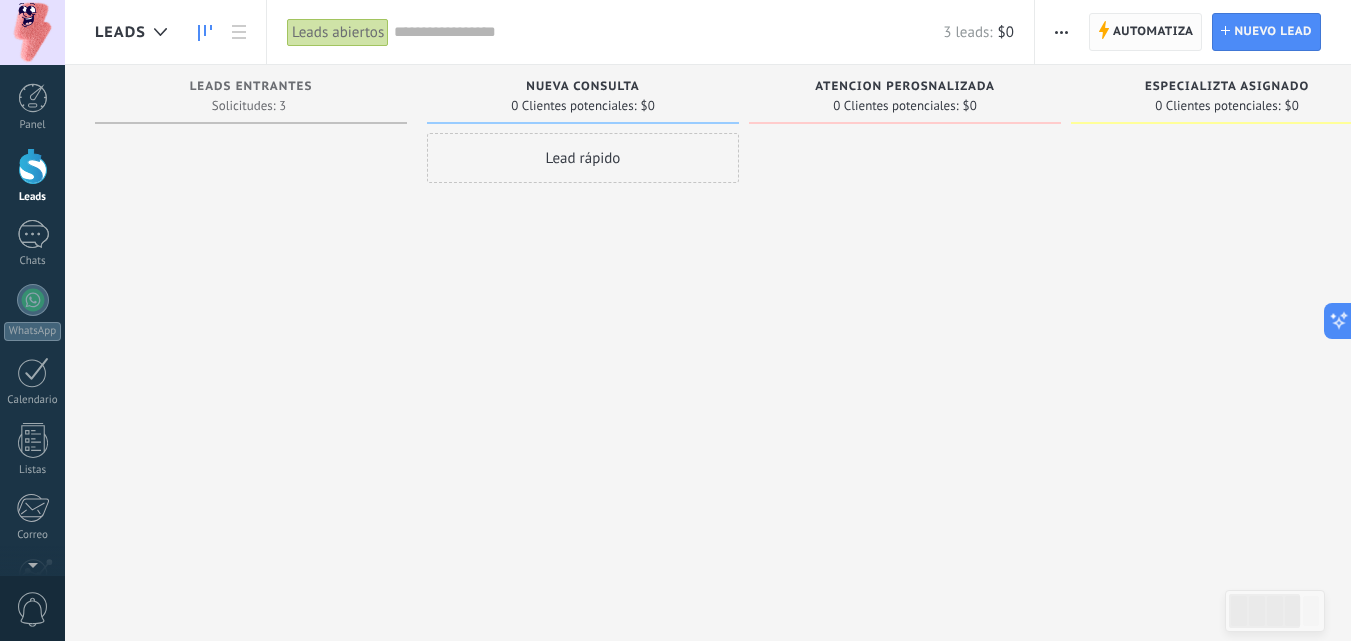 click on "Automatiza" at bounding box center [1153, 32] 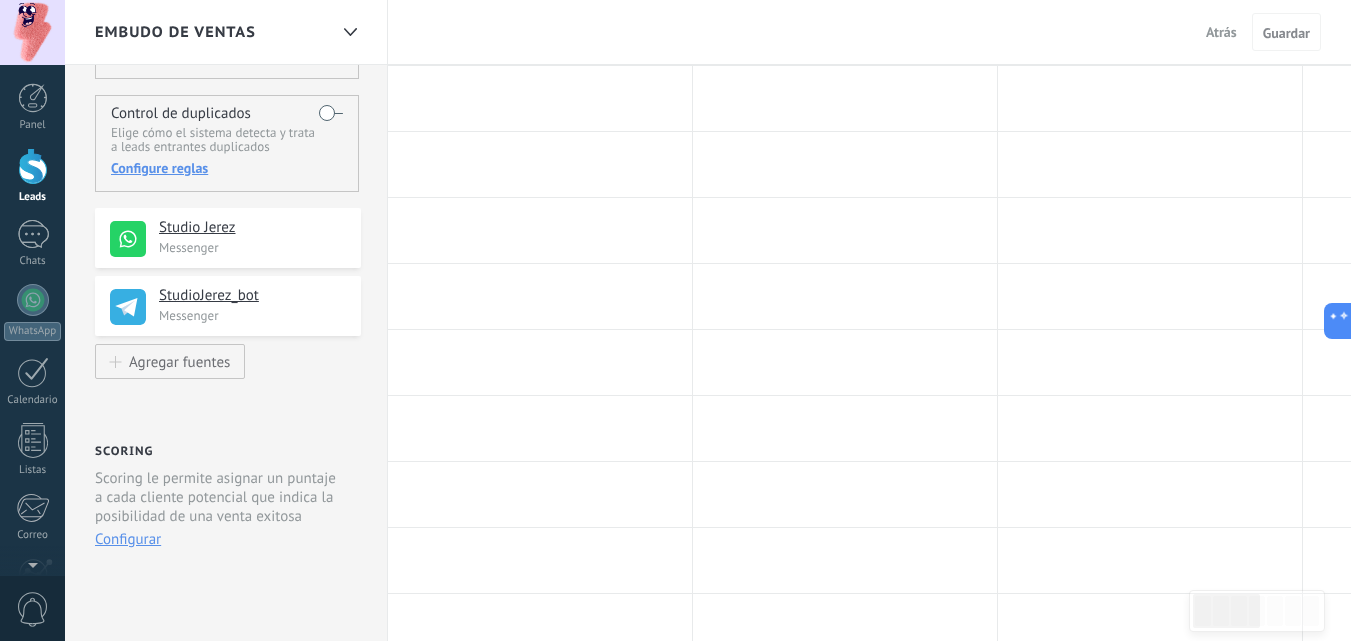 scroll, scrollTop: 143, scrollLeft: 0, axis: vertical 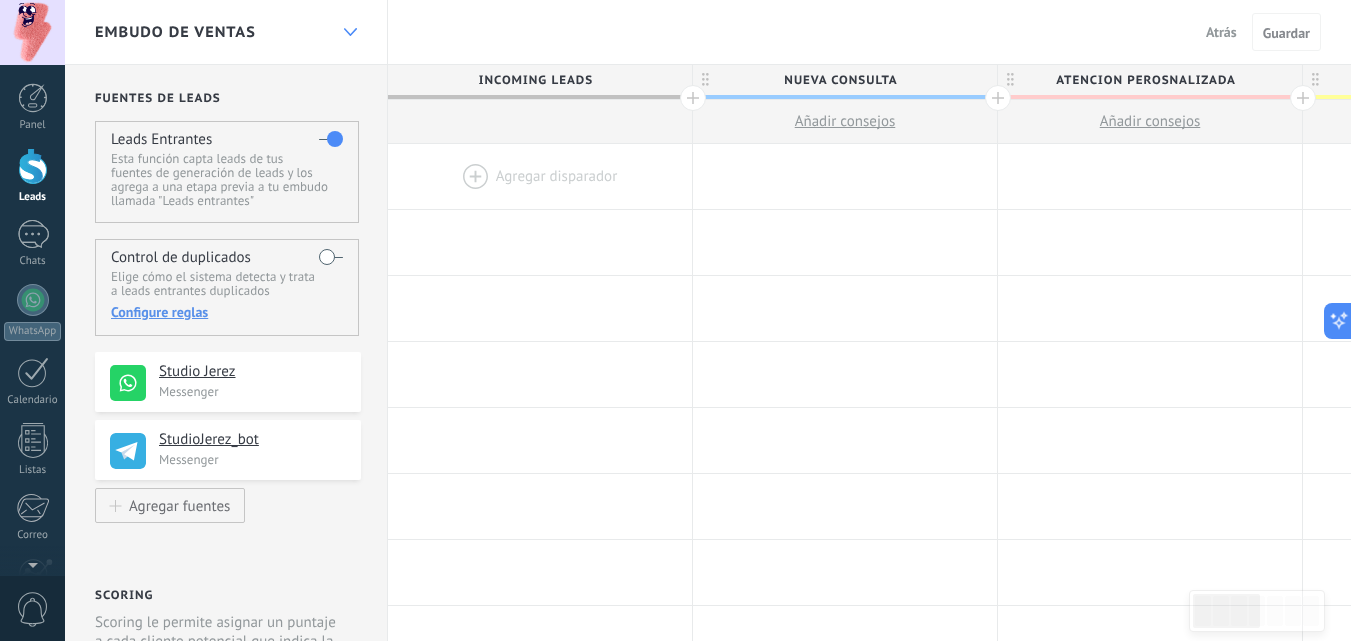 click at bounding box center [350, 32] 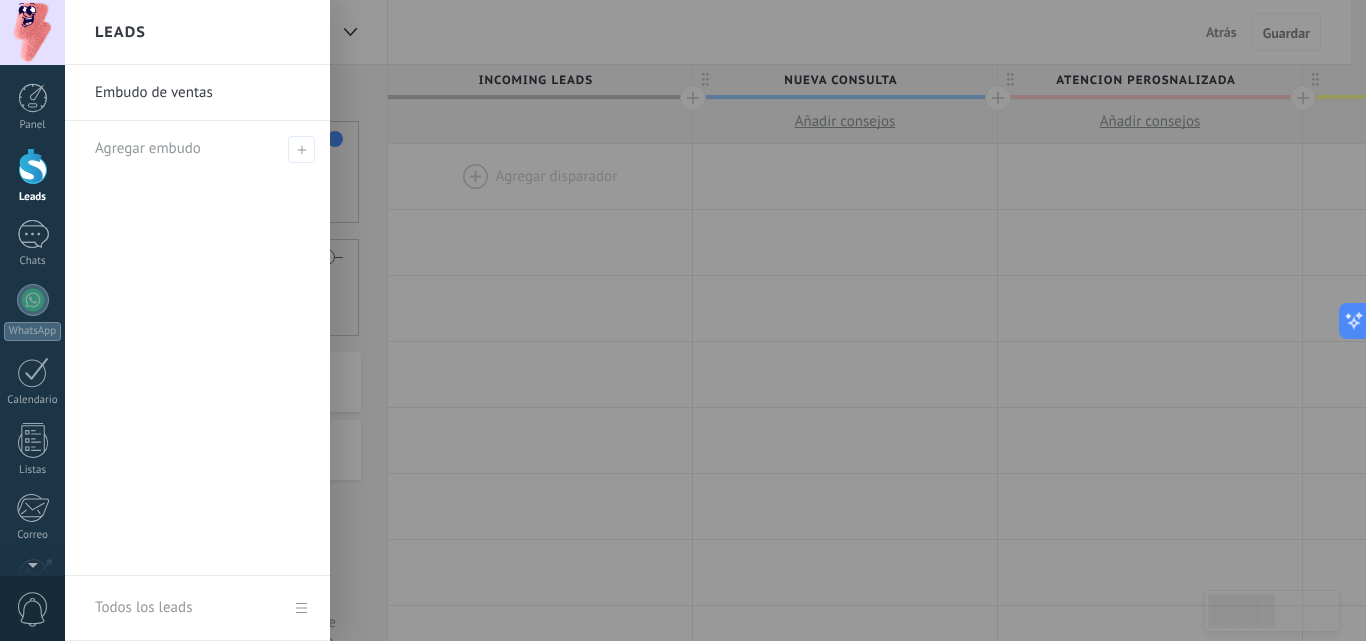 click at bounding box center [748, 320] 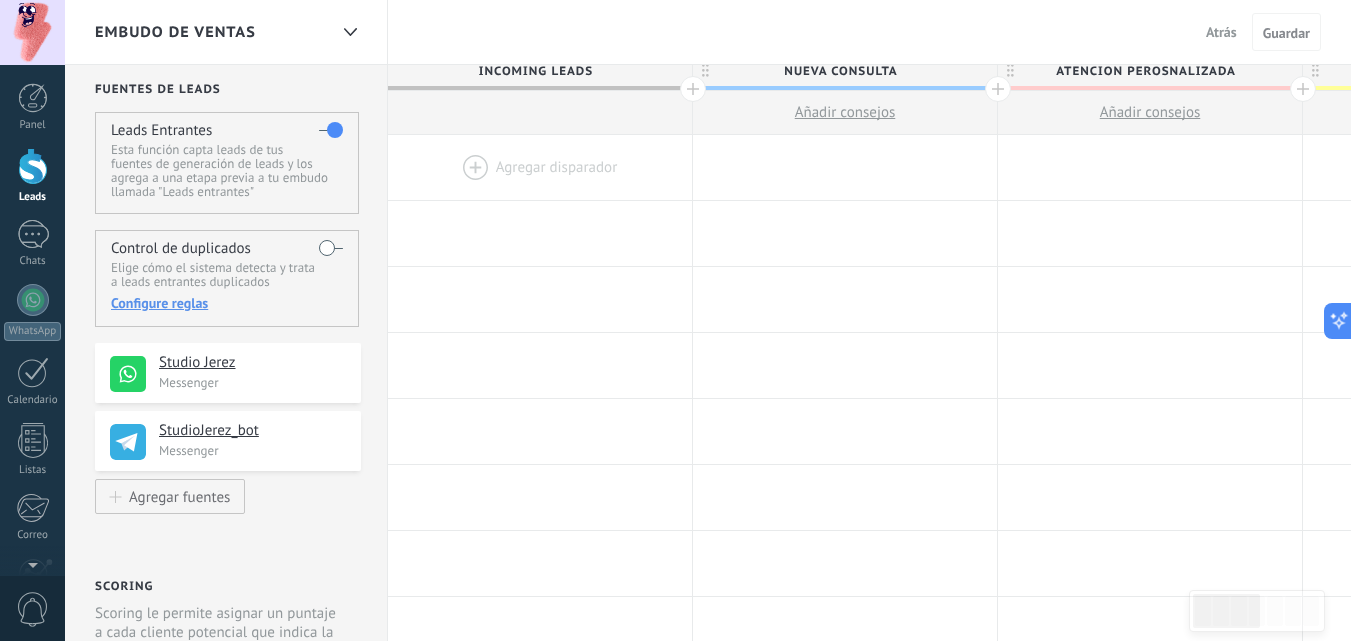 scroll, scrollTop: 0, scrollLeft: 0, axis: both 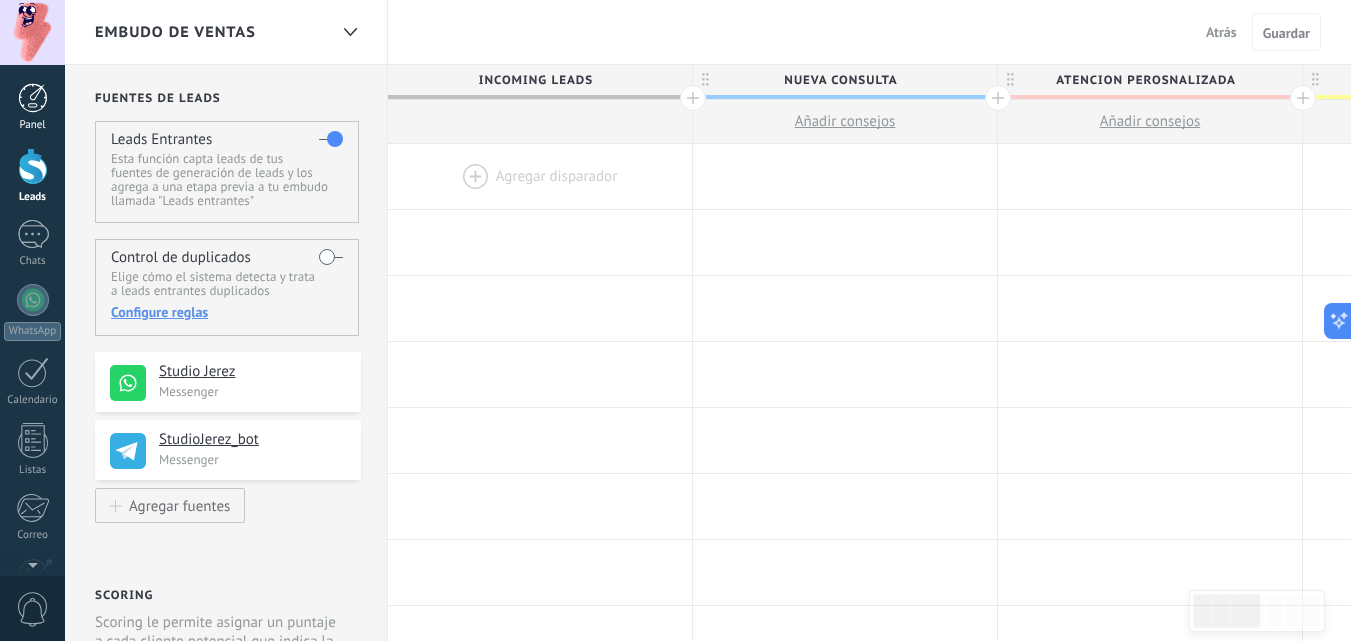 click at bounding box center (33, 98) 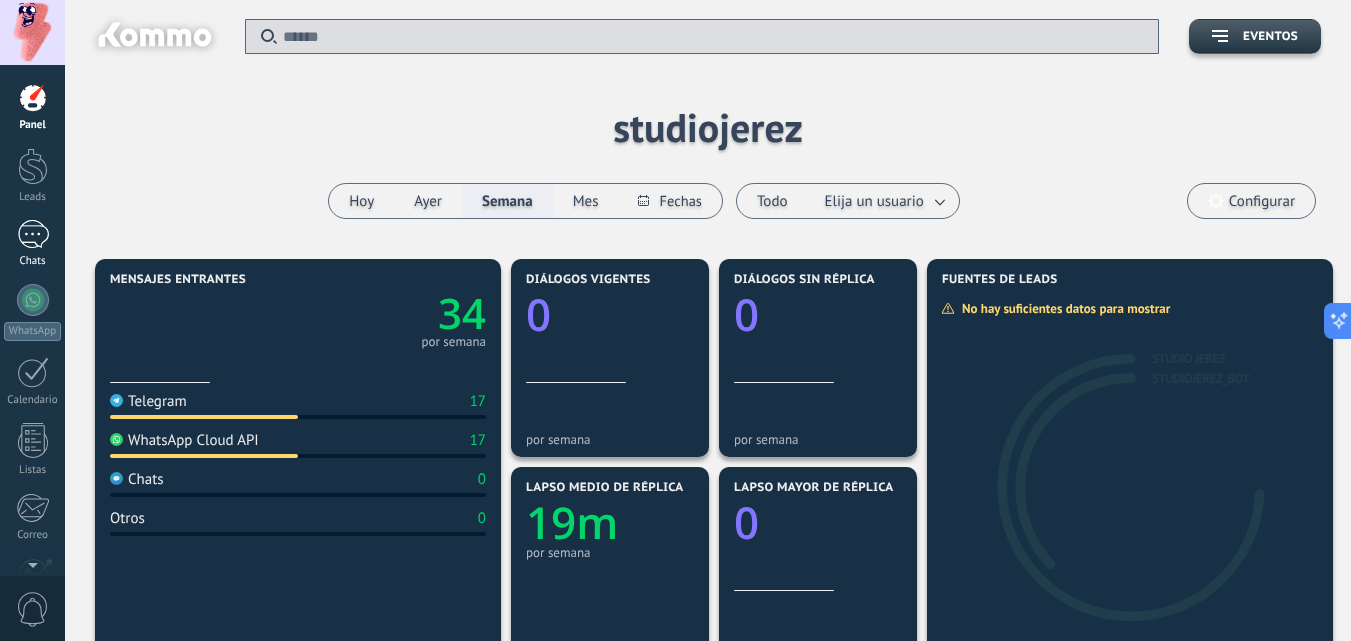 click on "1" at bounding box center [33, 234] 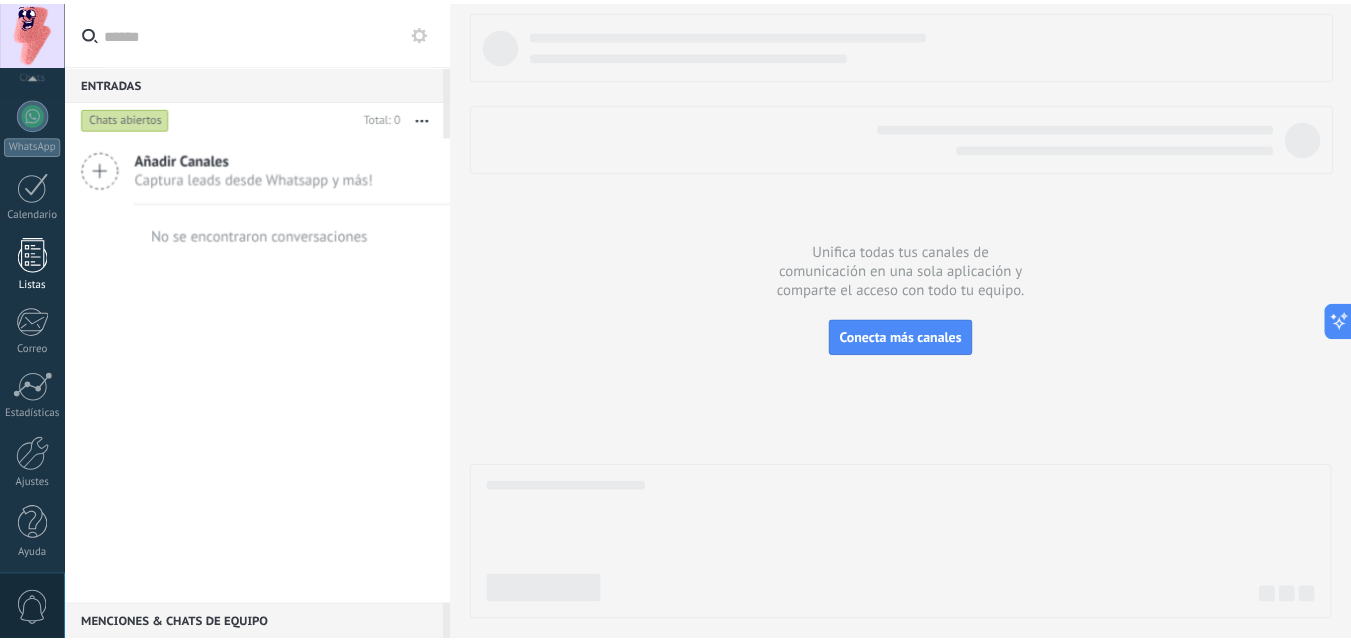 scroll, scrollTop: 191, scrollLeft: 0, axis: vertical 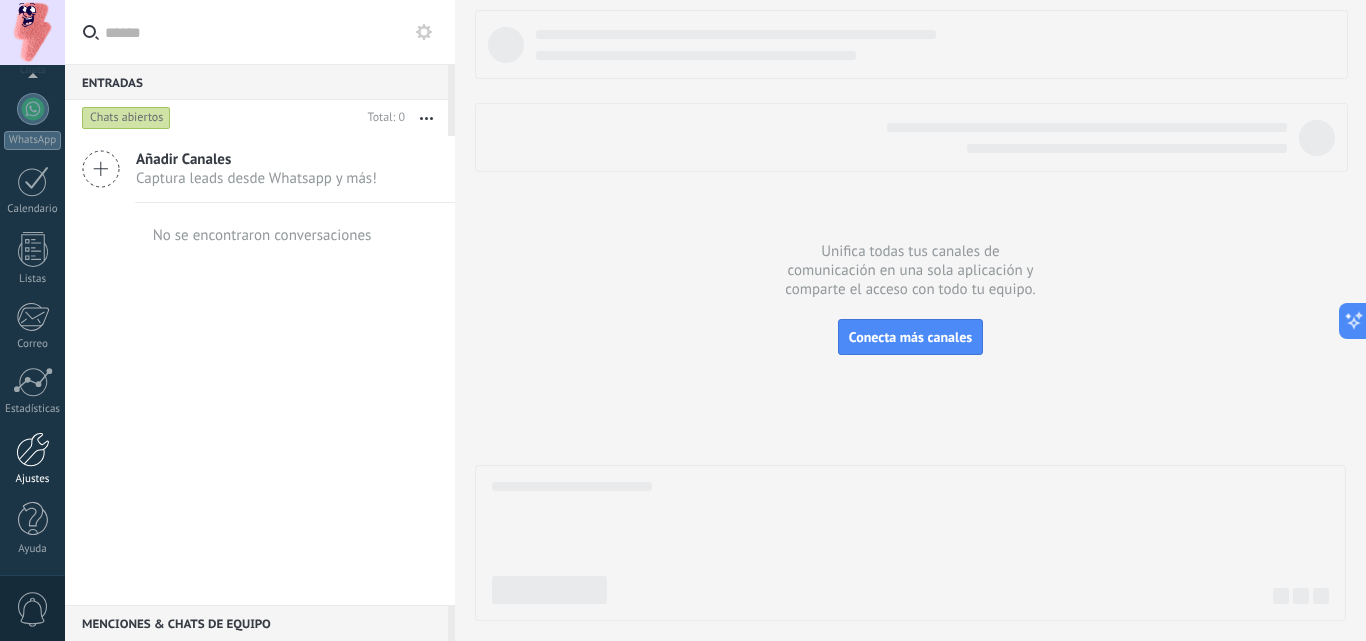 click on "Ajustes" at bounding box center [32, 459] 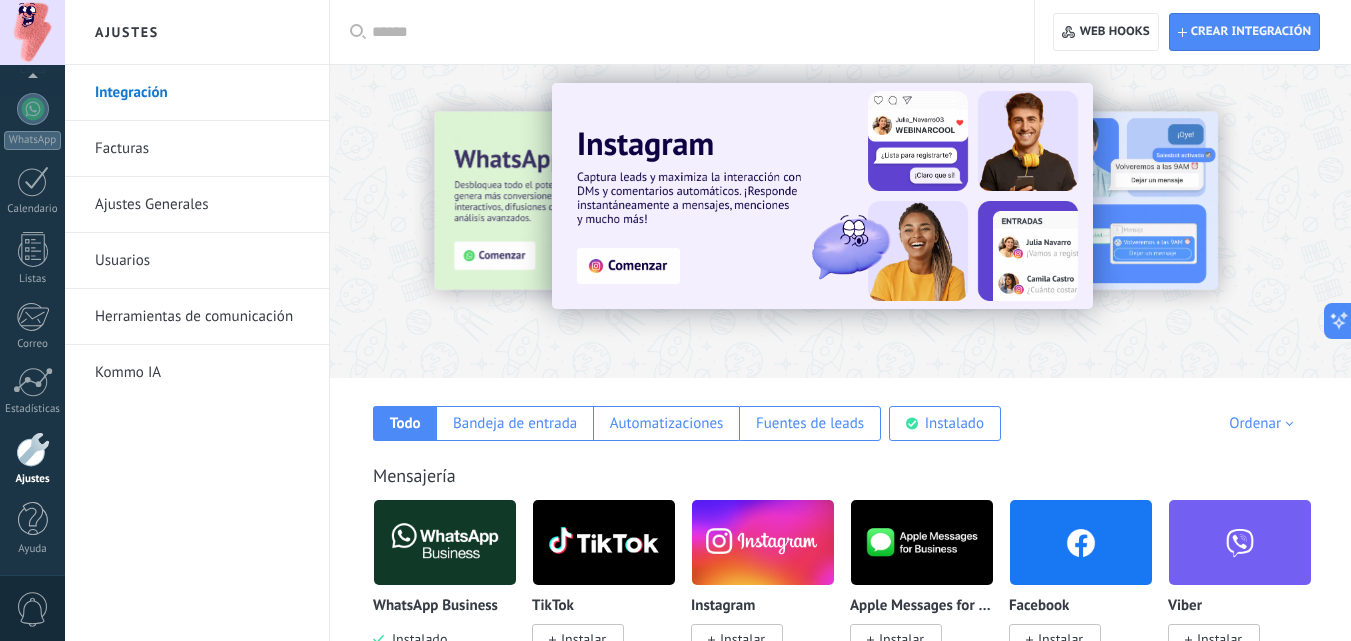 scroll, scrollTop: 12, scrollLeft: 0, axis: vertical 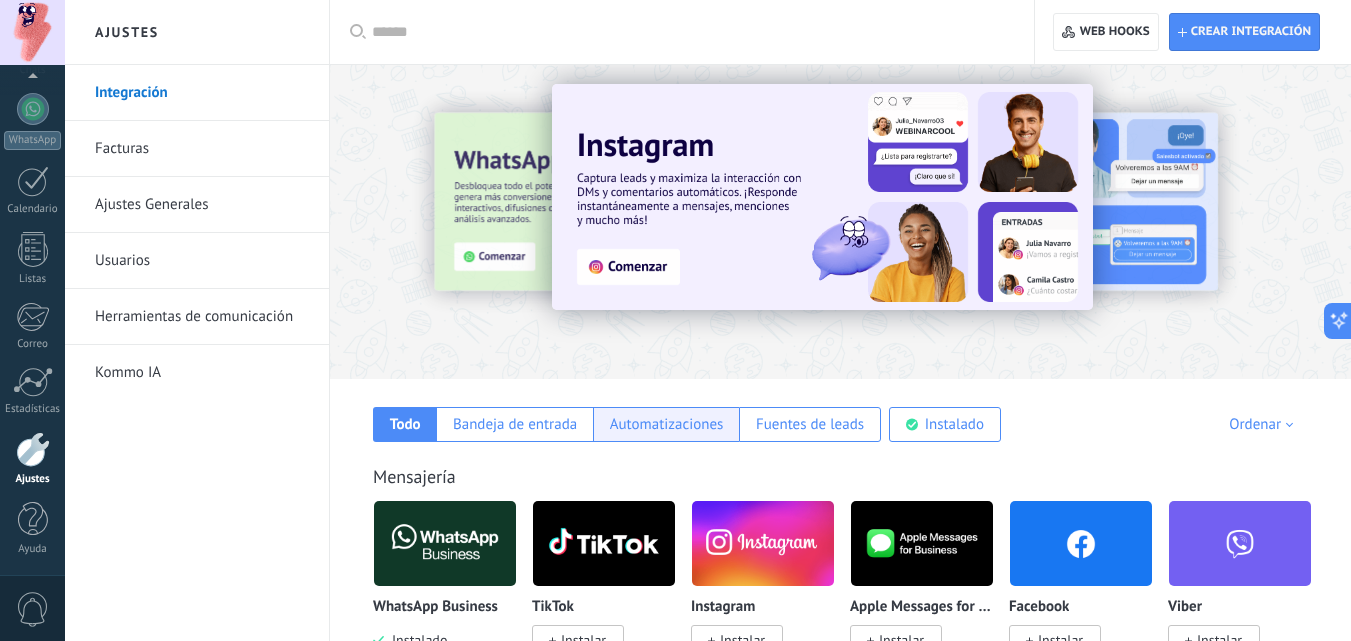 click on "Automatizaciones" at bounding box center (667, 424) 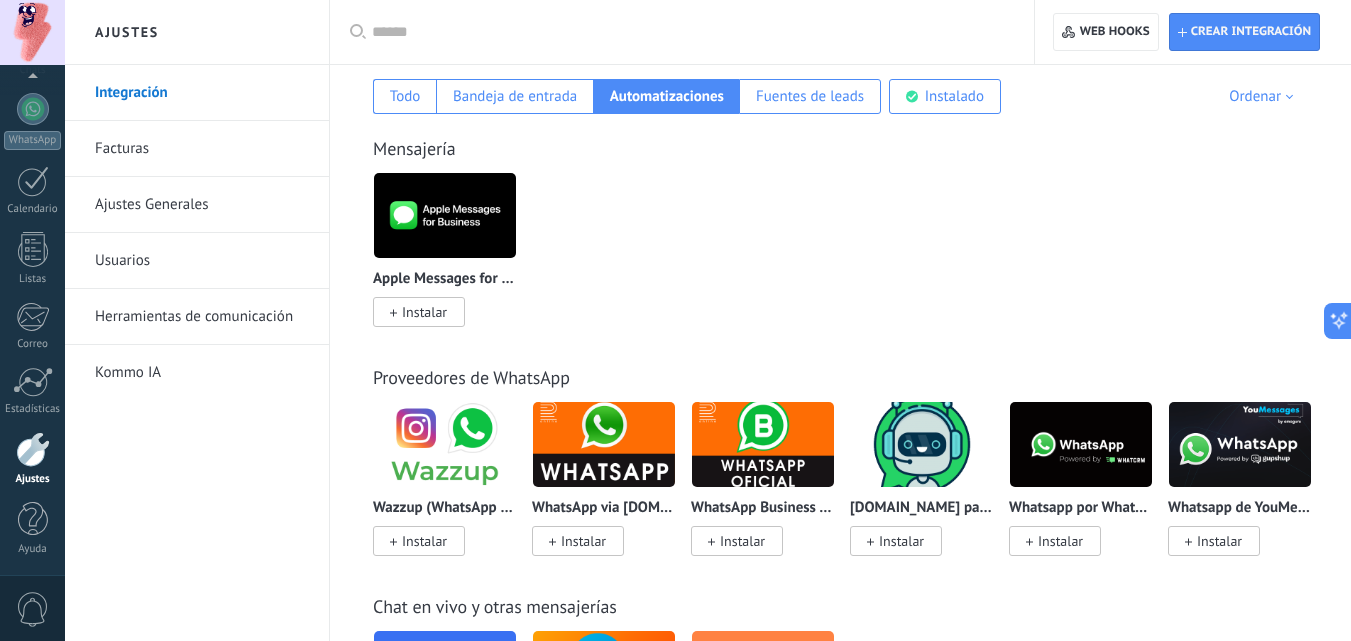 scroll, scrollTop: 0, scrollLeft: 0, axis: both 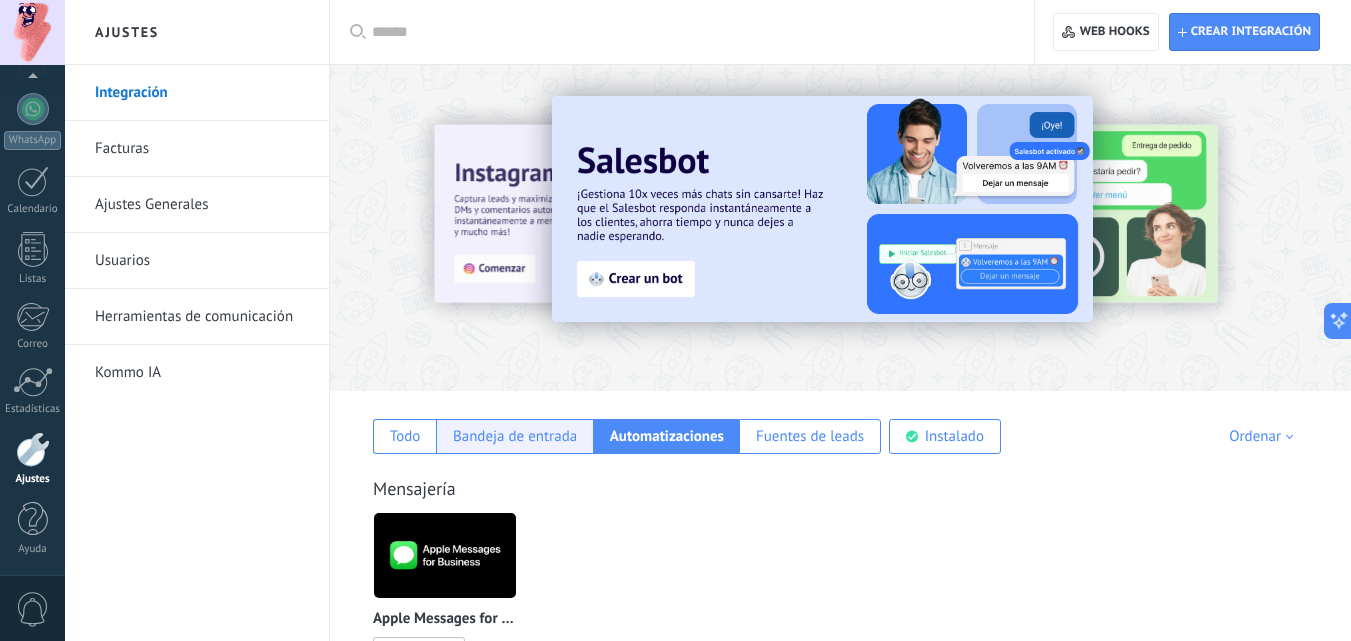 click on "Bandeja de entrada" at bounding box center (514, 436) 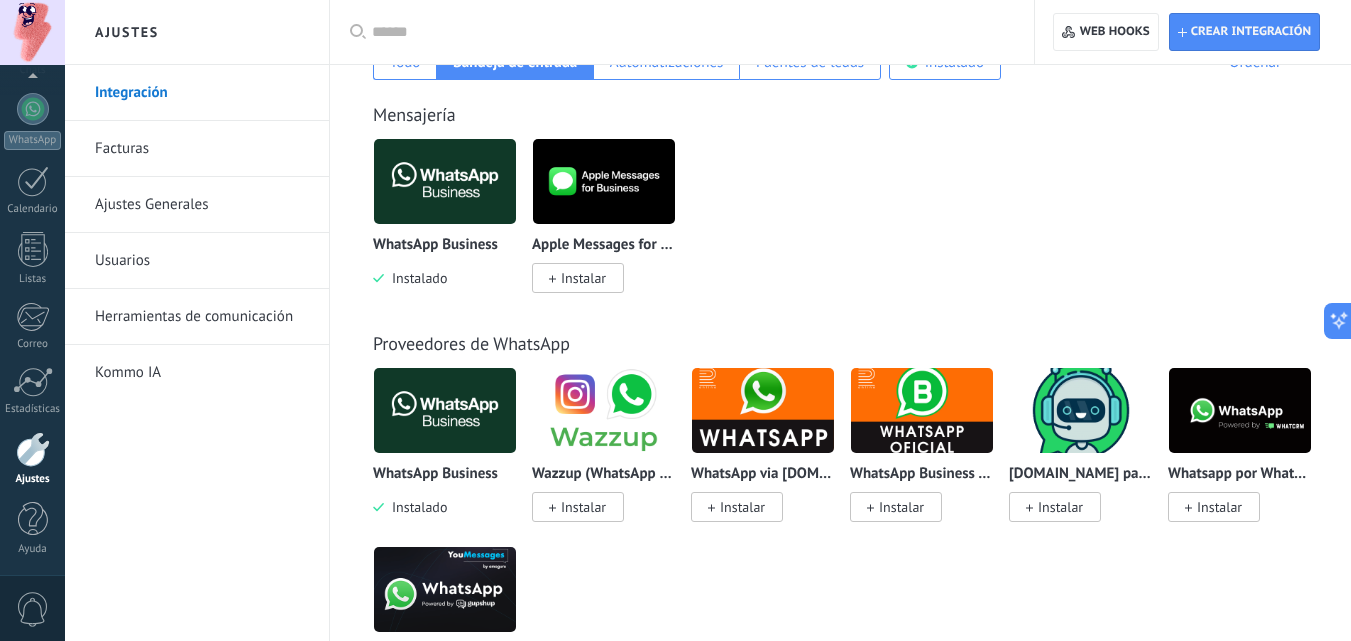 scroll, scrollTop: 373, scrollLeft: 0, axis: vertical 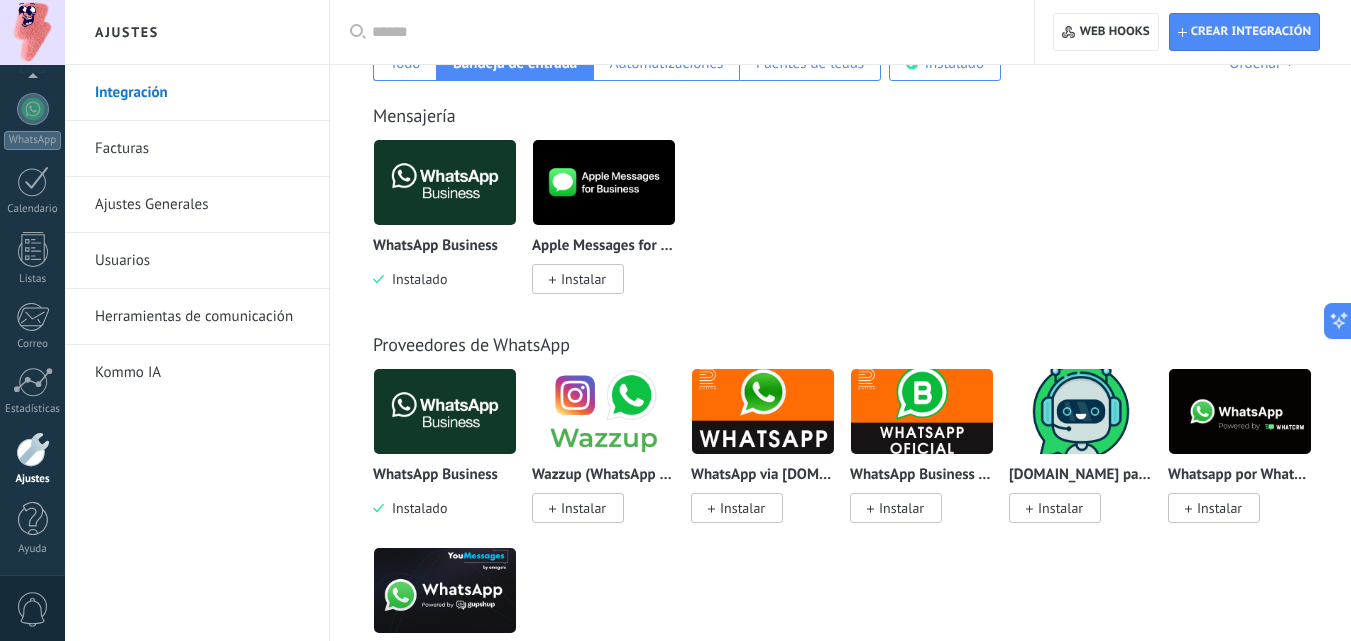 click at bounding box center [445, 182] 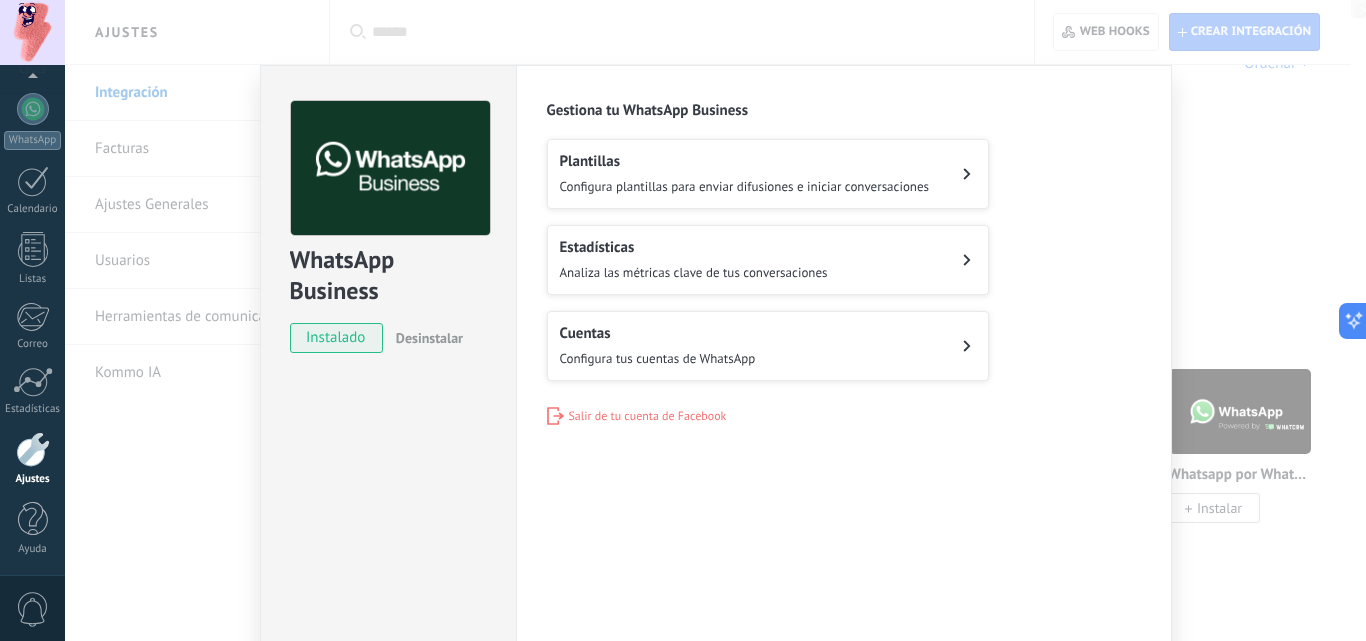 click on "WhatsApp Business instalado Desinstalar Configuraciones Autorizaciones Esta pestaña registra a los usuarios que han concedido acceso a las integración a esta cuenta. Si deseas remover la posibilidad que un usuario pueda enviar solicitudes a la cuenta en nombre de esta integración, puedes revocar el acceso. Si el acceso a todos los usuarios es revocado, la integración dejará de funcionar. Esta aplicacion está instalada, pero nadie le ha dado acceso aun. WhatsApp Cloud API más _:  Guardar Gestiona tu WhatsApp Business Plantillas Configura plantillas para enviar difusiones e iniciar conversaciones Estadísticas Analiza las métricas clave de tus conversaciones Cuentas Configura tus cuentas de WhatsApp Salir de tu cuenta de Facebook" at bounding box center (715, 320) 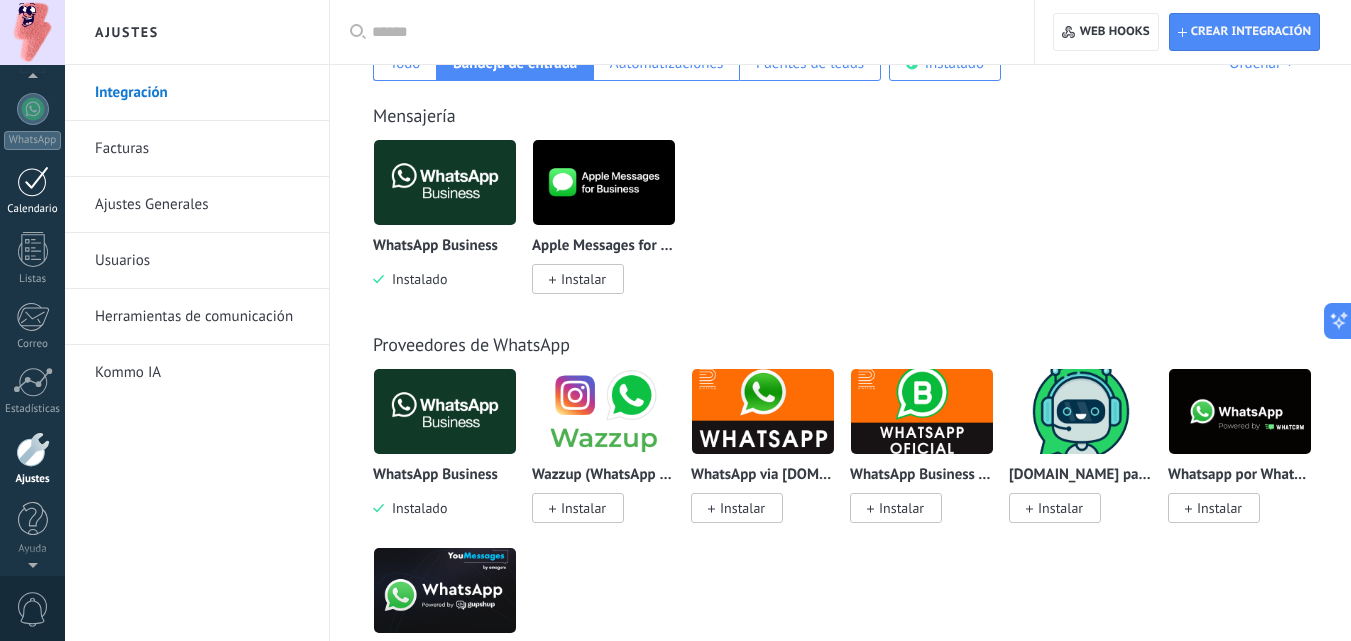 scroll, scrollTop: 0, scrollLeft: 0, axis: both 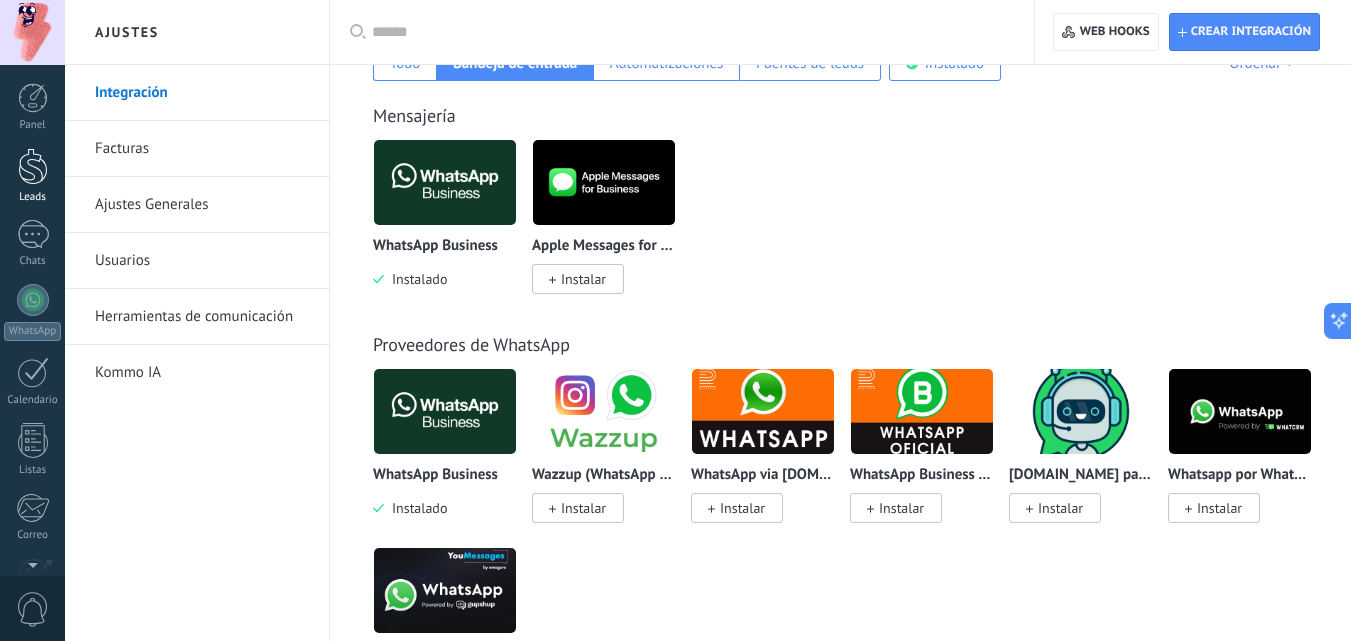 click at bounding box center [33, 166] 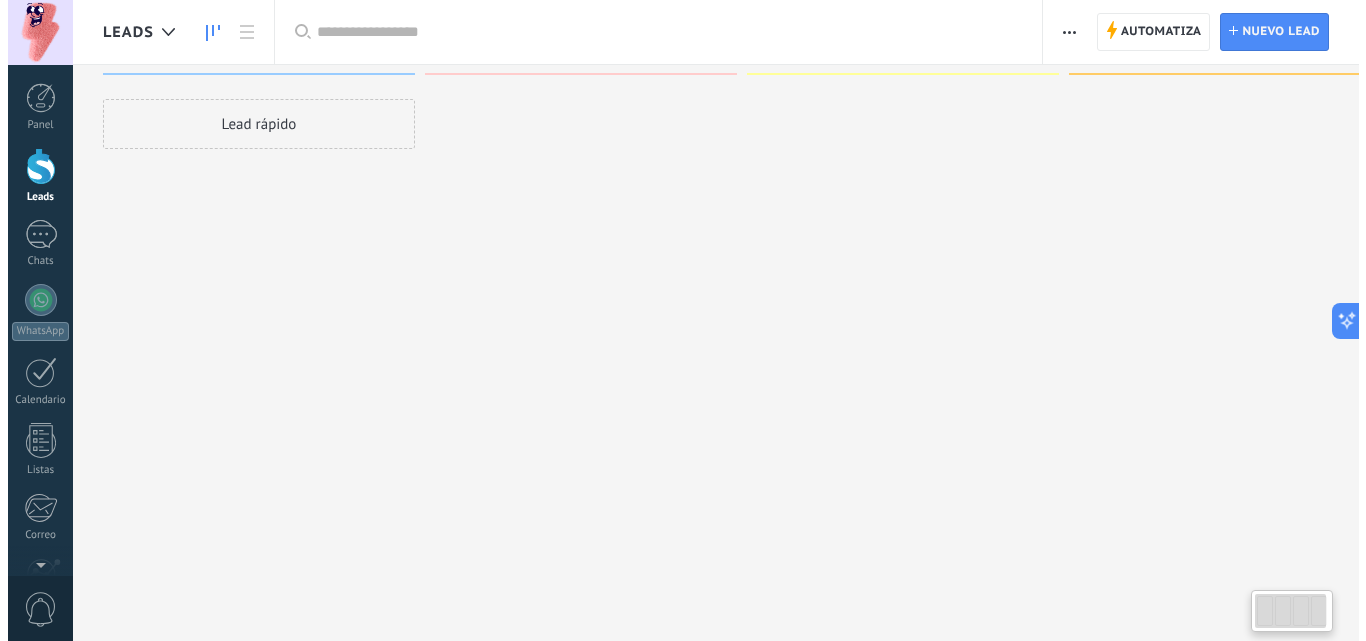 scroll, scrollTop: 0, scrollLeft: 0, axis: both 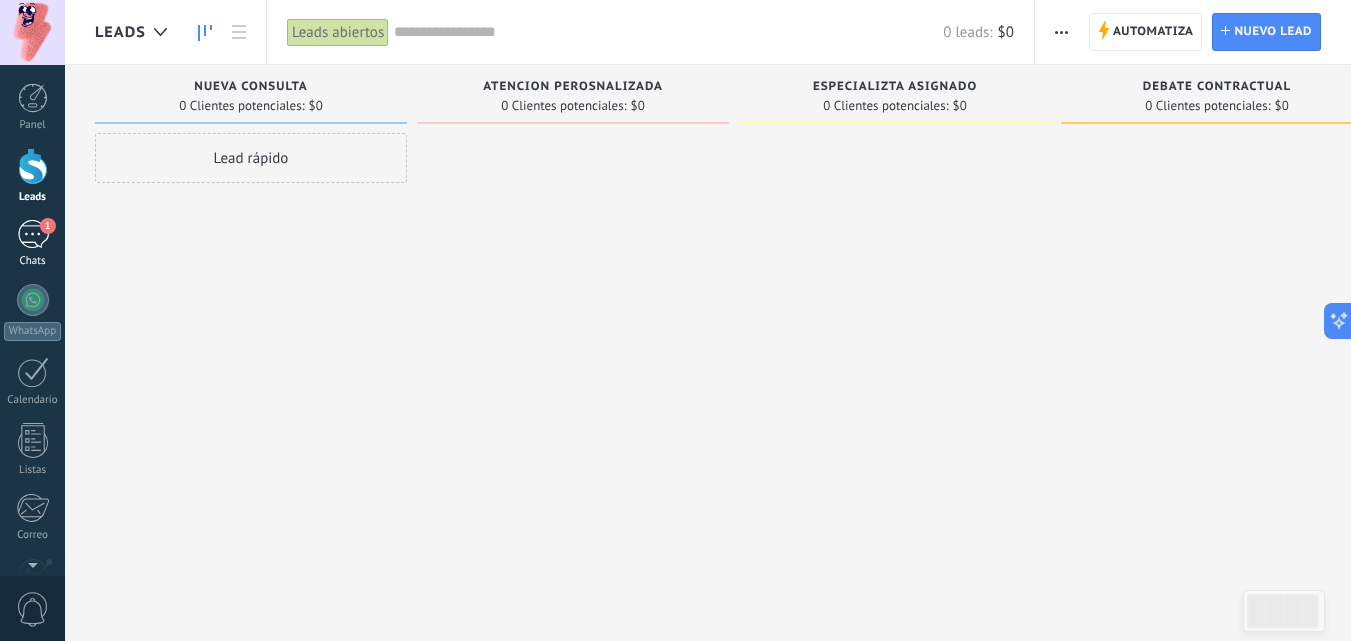 click on "1
Chats" at bounding box center [32, 244] 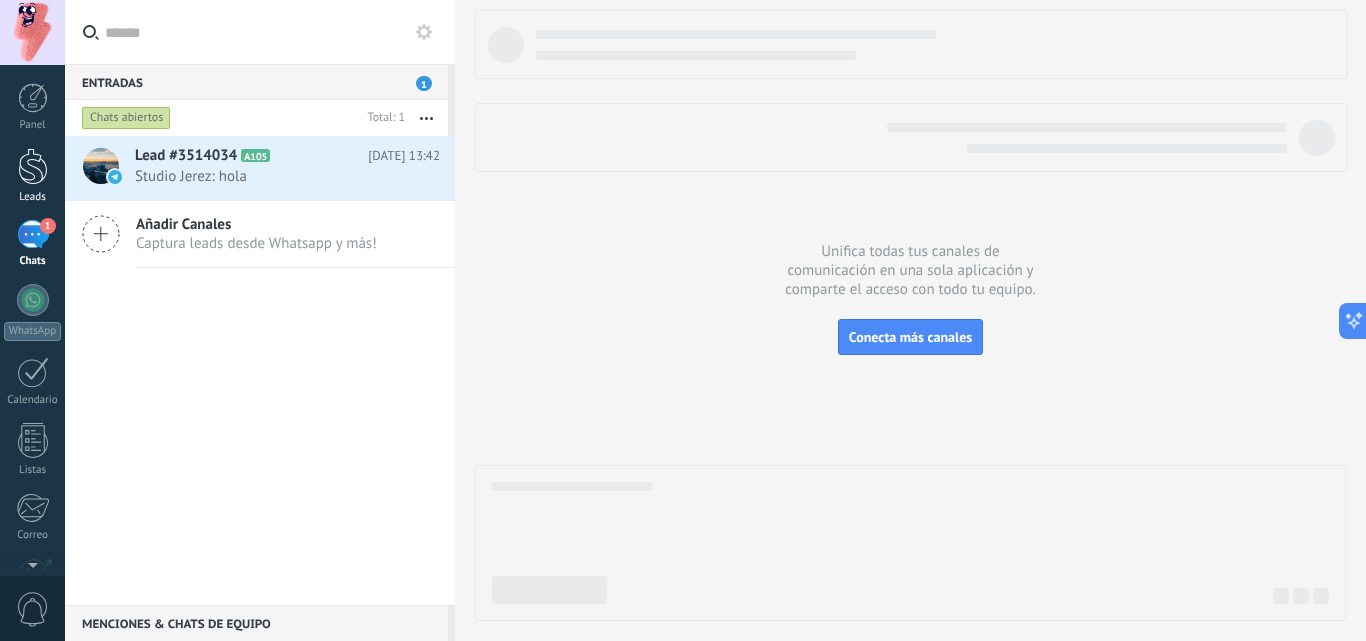 click at bounding box center [33, 166] 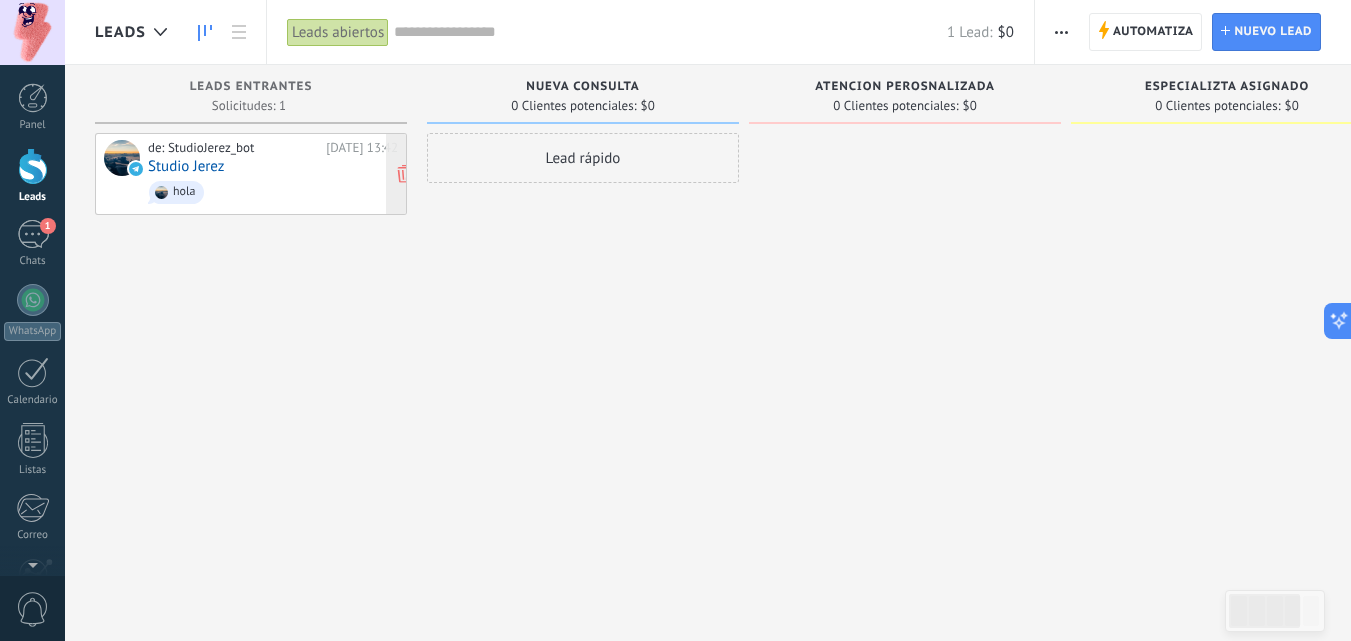 click on "hola" at bounding box center (273, 192) 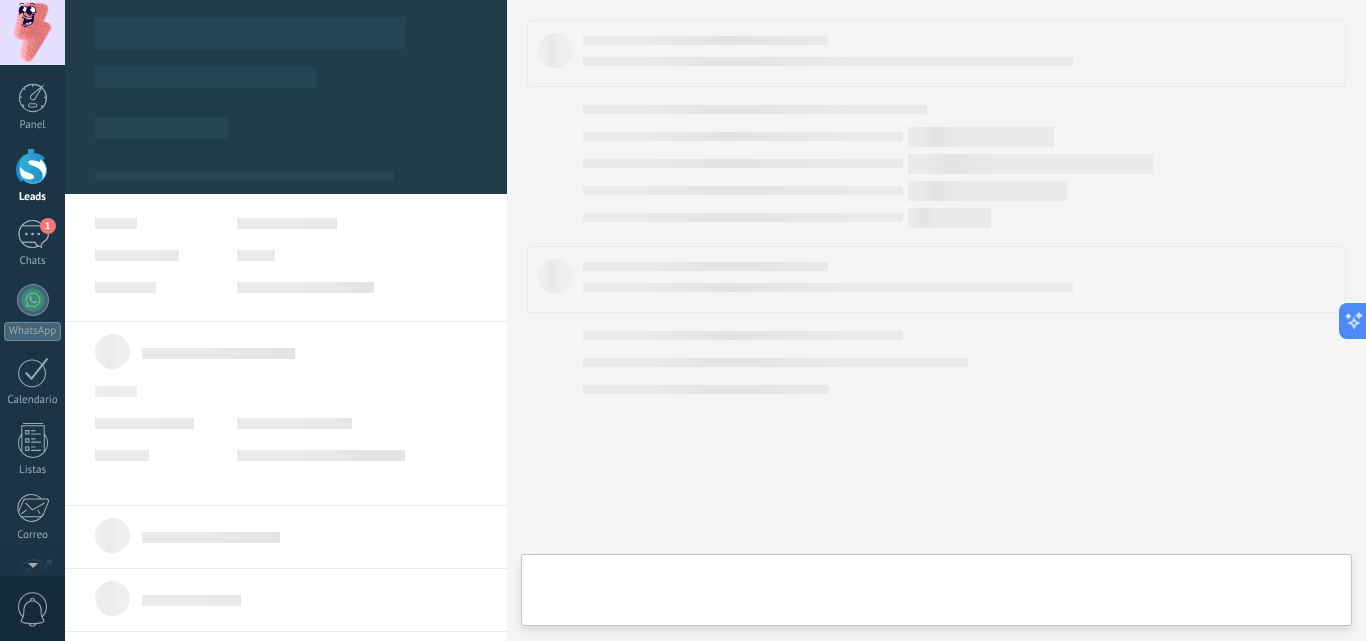 type on "**********" 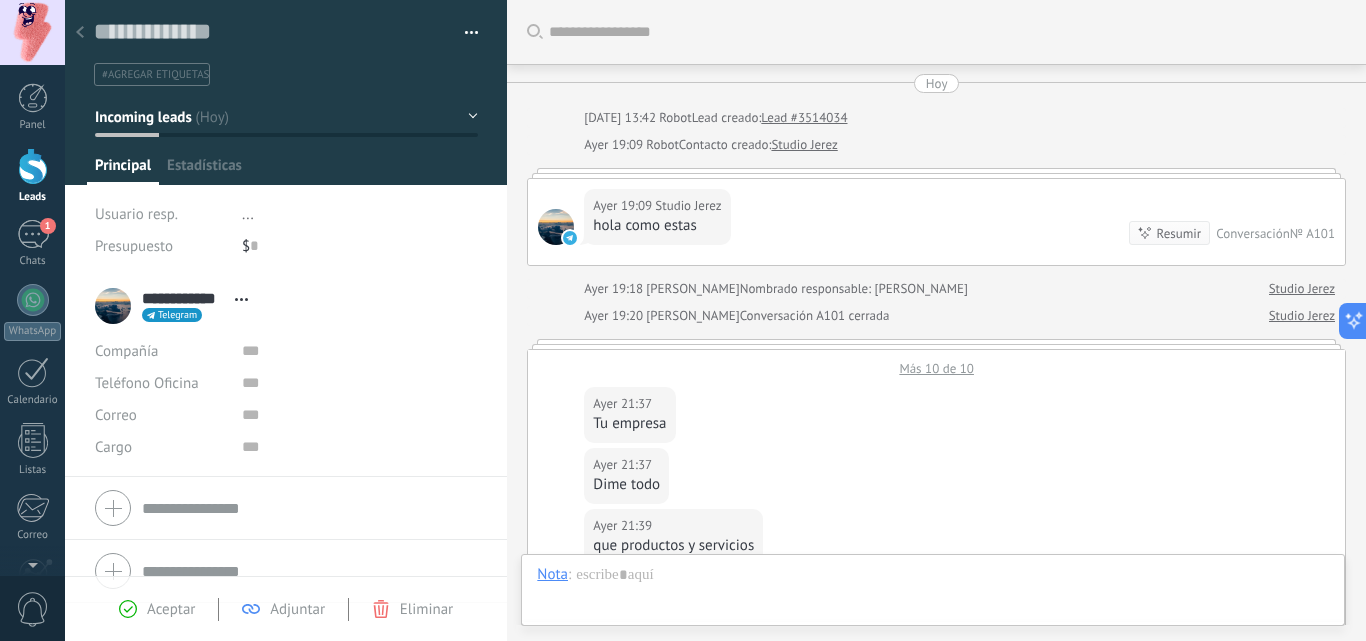 scroll, scrollTop: 30, scrollLeft: 0, axis: vertical 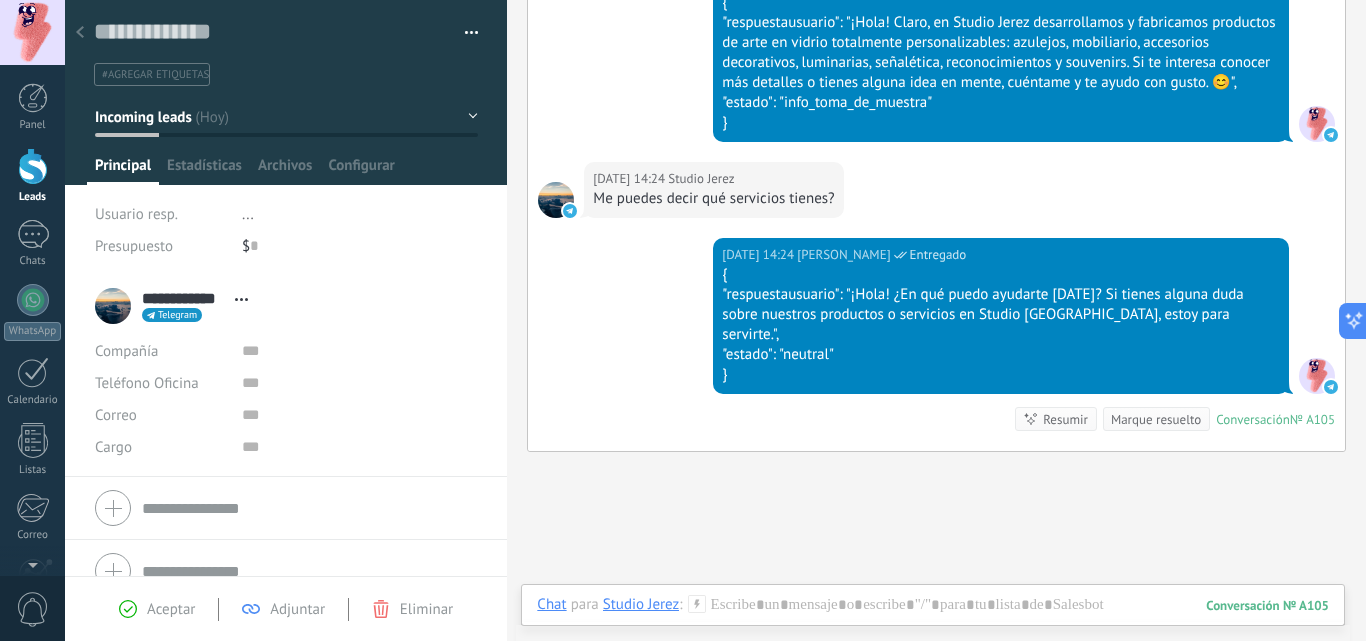 click on "}" at bounding box center (1001, 375) 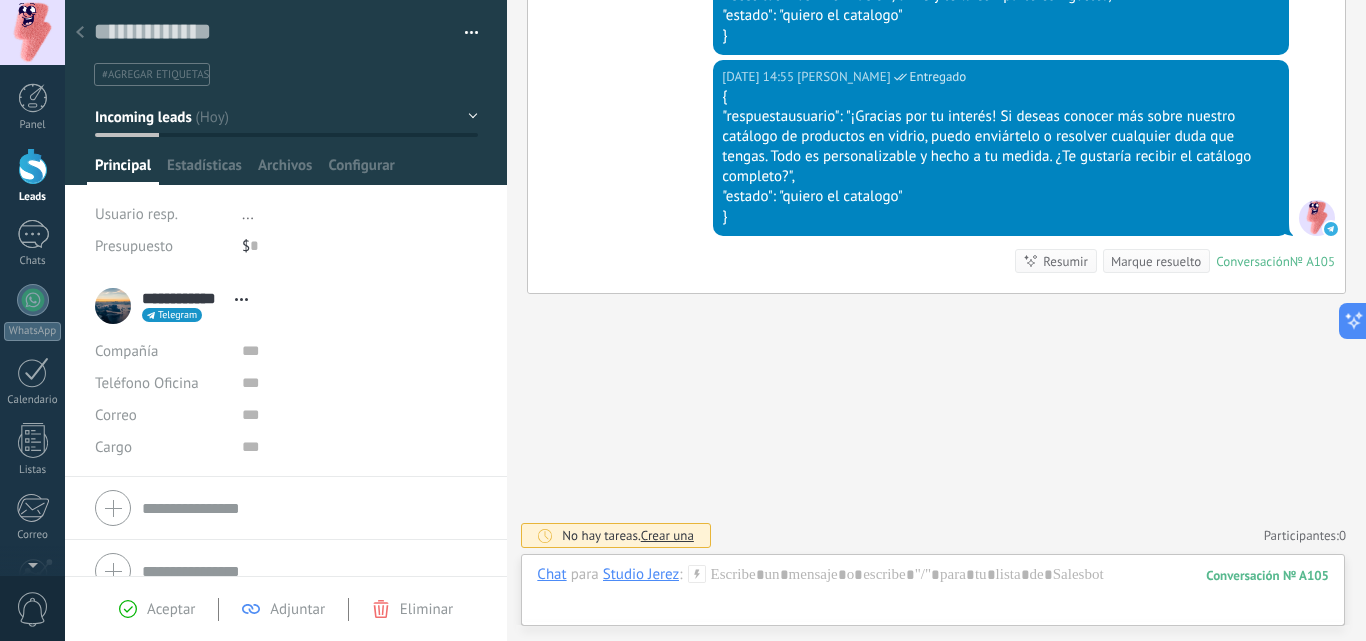 scroll, scrollTop: 2304, scrollLeft: 0, axis: vertical 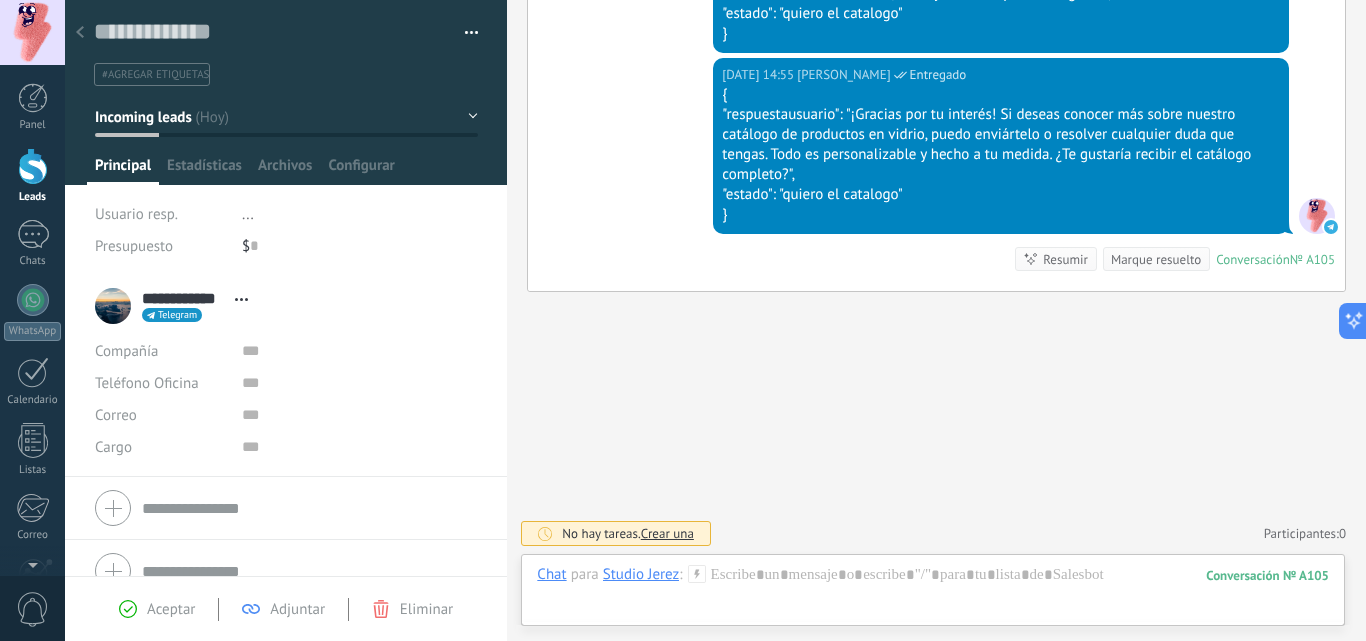 click on "[DATE] 14:55 [PERSON_NAME]  Entregado { "respuestausuario": "¡Gracias por tu interés! Si deseas conocer más sobre nuestro catálogo de productos en vidrio, puedo enviártelo o resolver cualquier duda que tengas. Todo es personalizable y hecho a tu medida. ¿Te gustaría recibir el catálogo completo?", "estado": "quiero el catalogo" } Conversación  № A105 Conversación № A105 Resumir Resumir Marque resuelto" at bounding box center [936, 174] 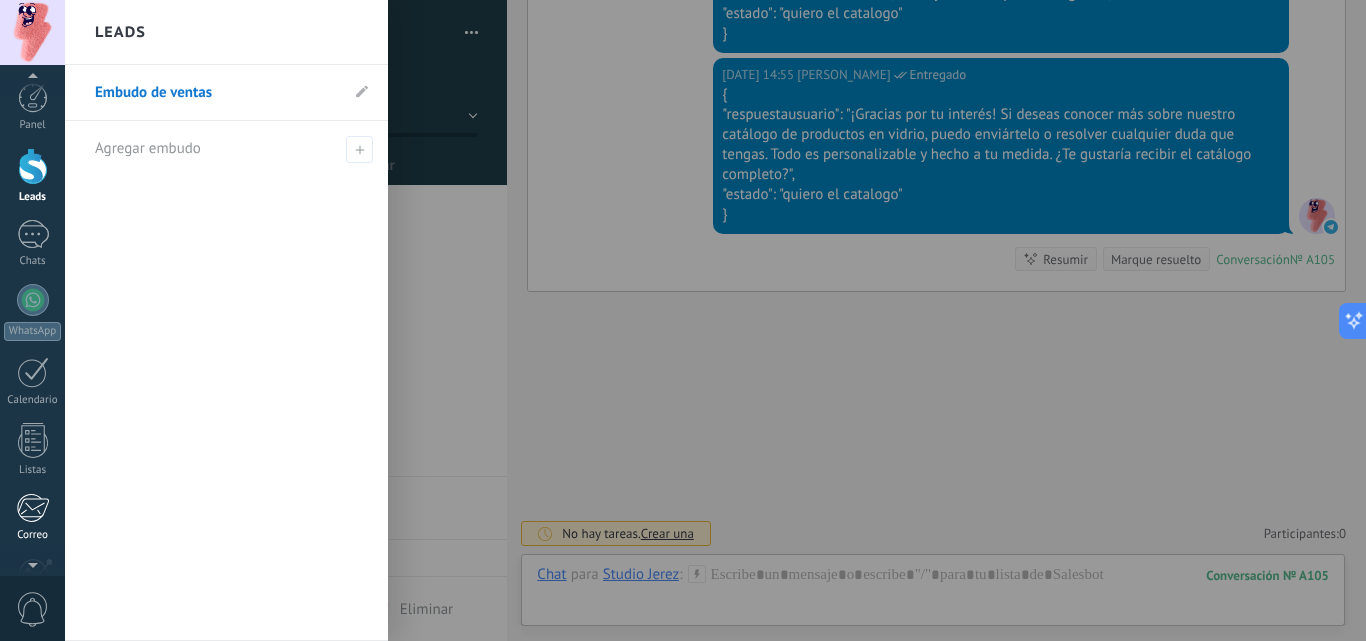 scroll, scrollTop: 191, scrollLeft: 0, axis: vertical 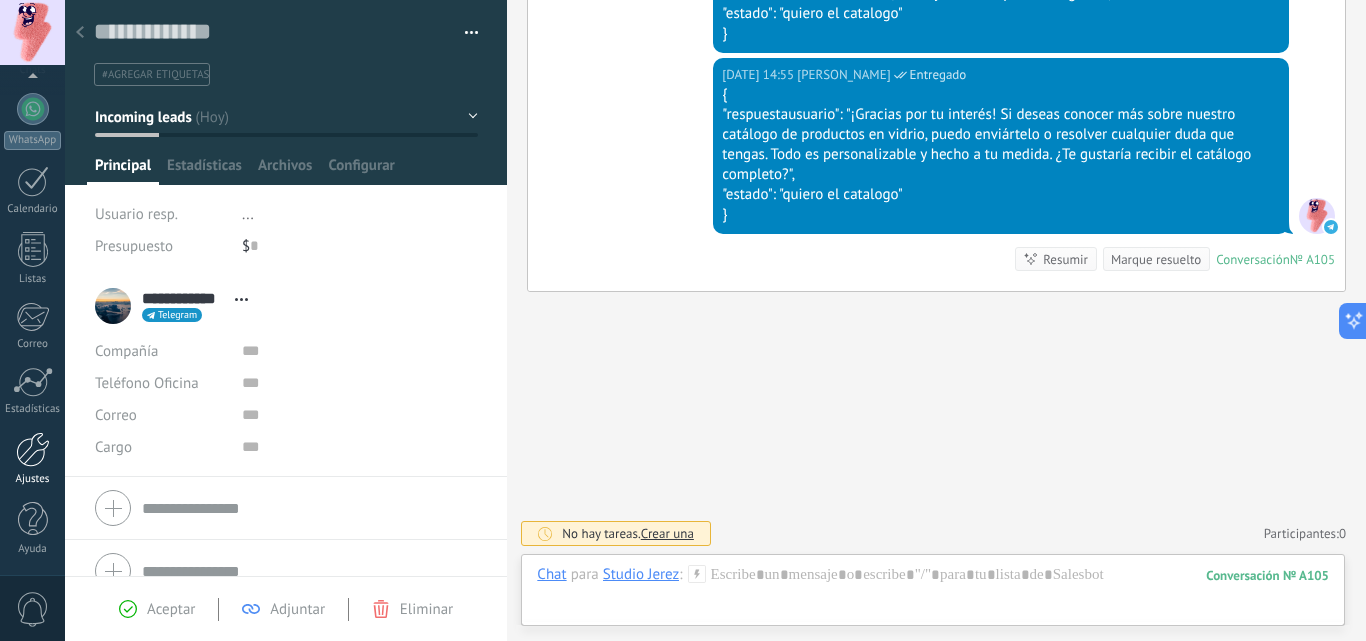 click at bounding box center [33, 449] 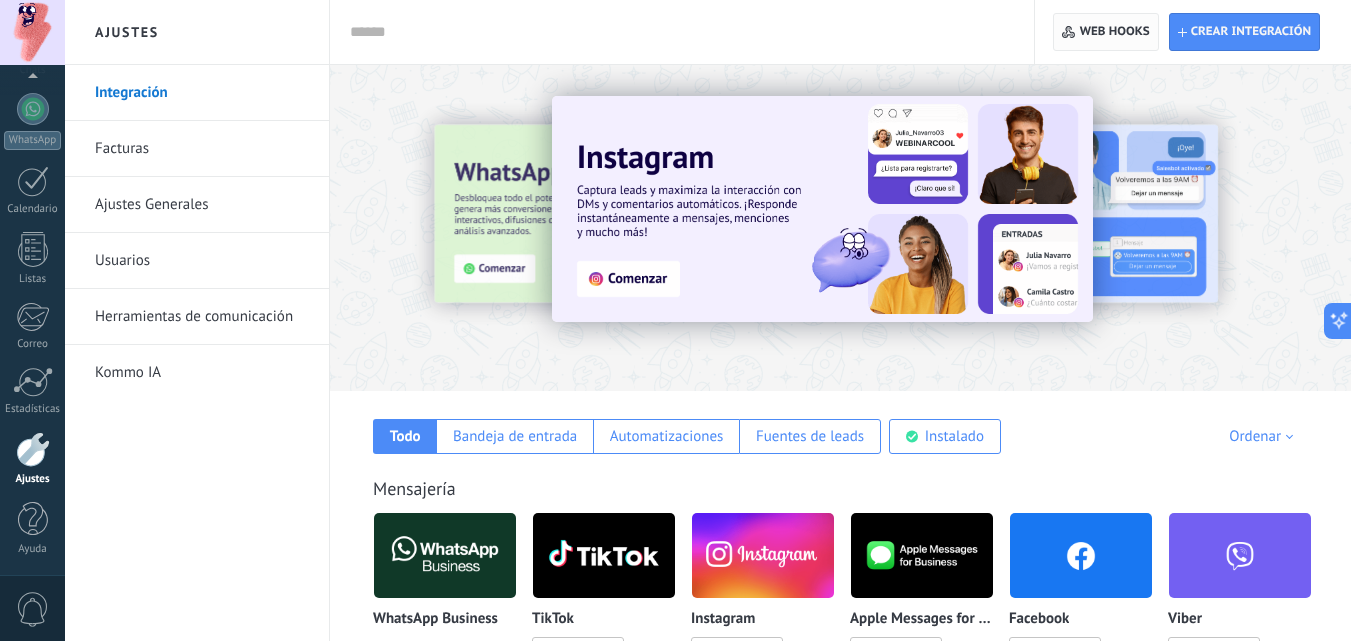 click on "Web hooks  0" at bounding box center [1115, 32] 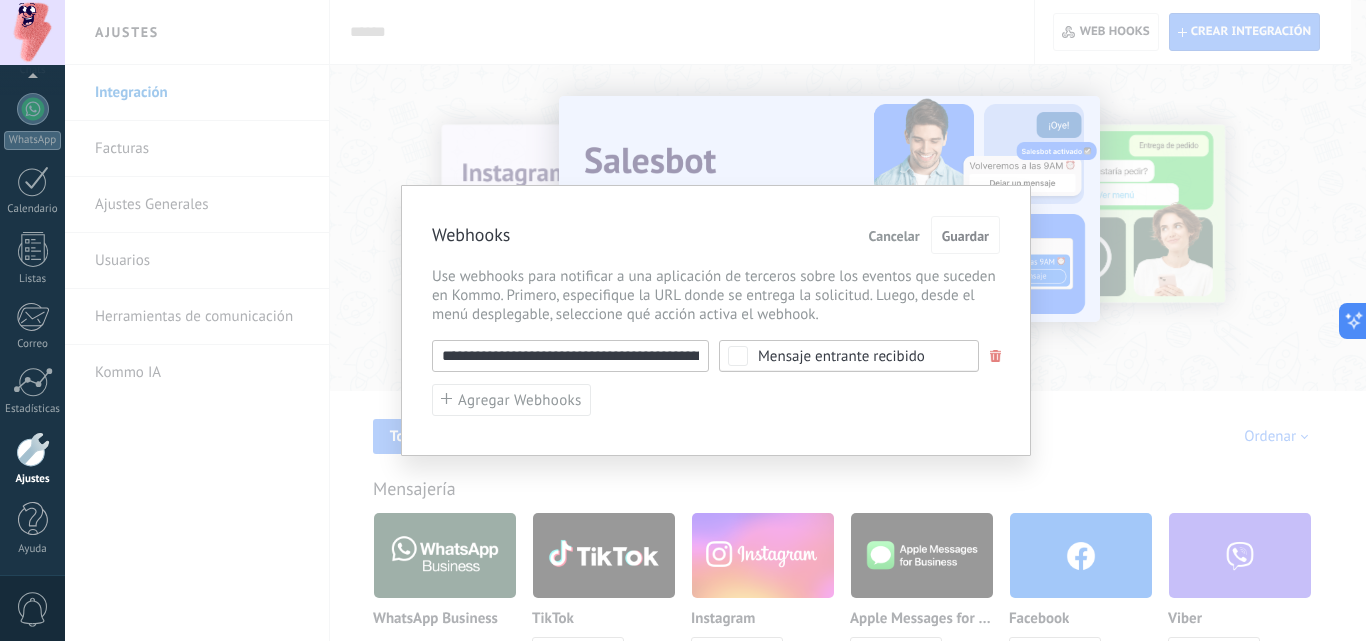 click on "**********" at bounding box center (570, 356) 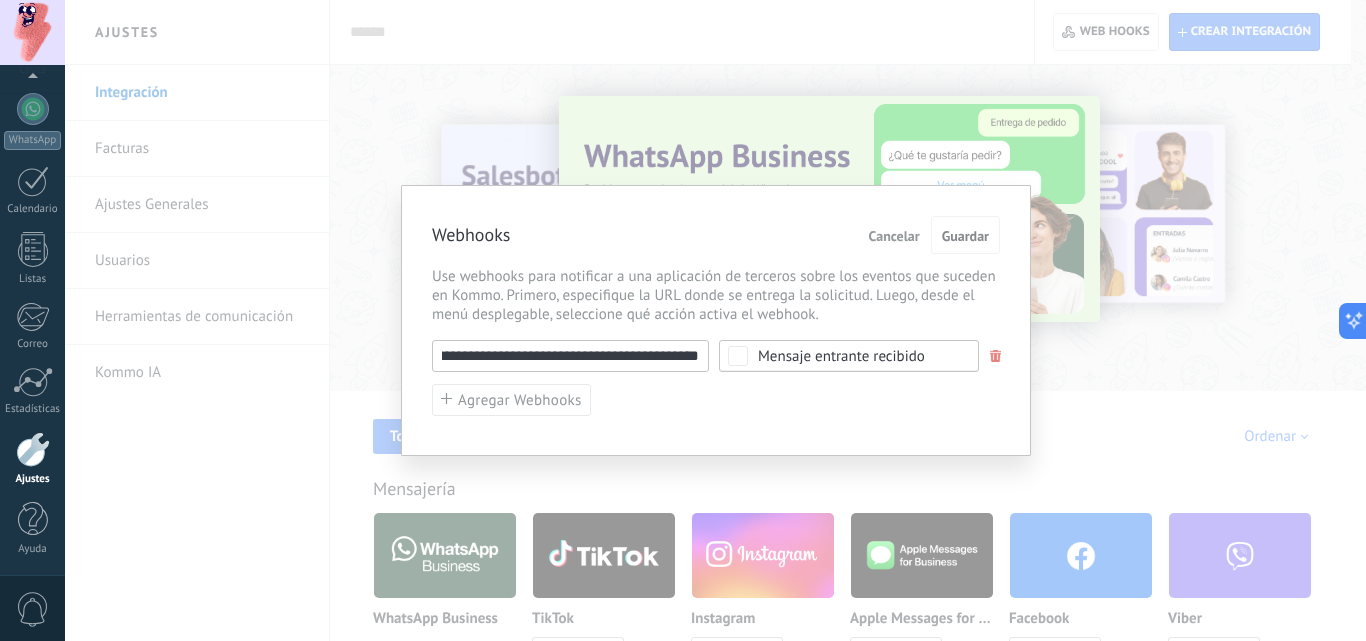 scroll, scrollTop: 0, scrollLeft: 102, axis: horizontal 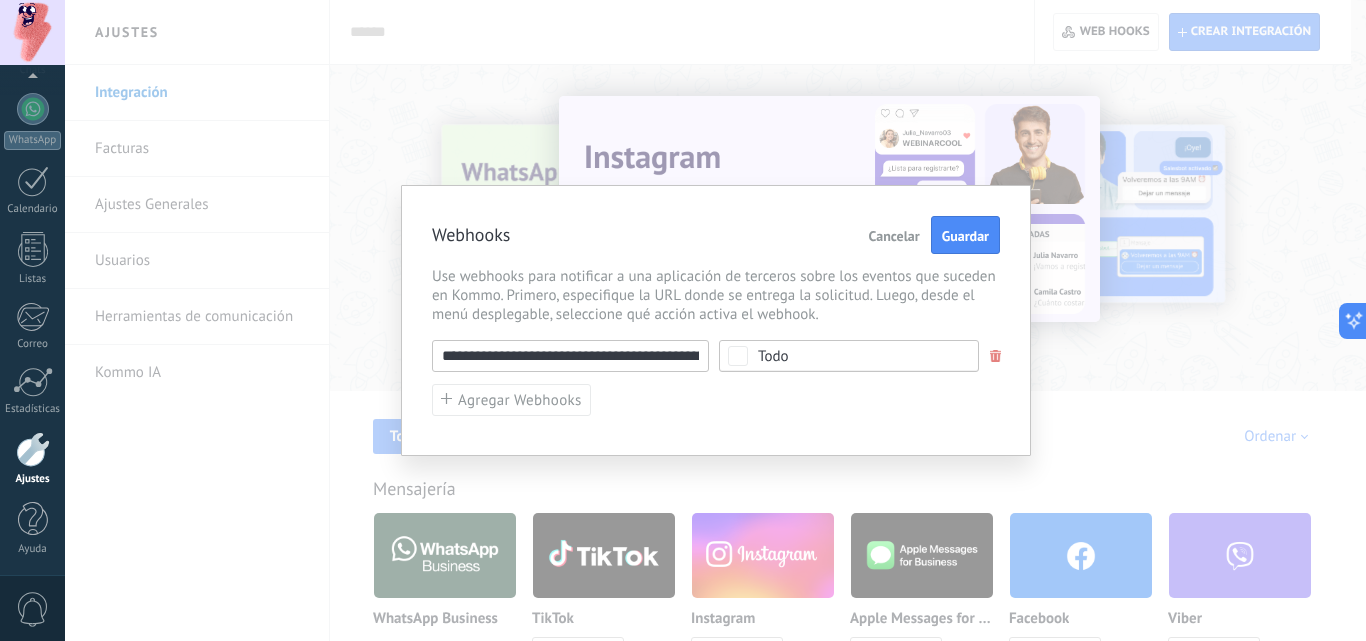 click on "Todo" at bounding box center [855, 356] 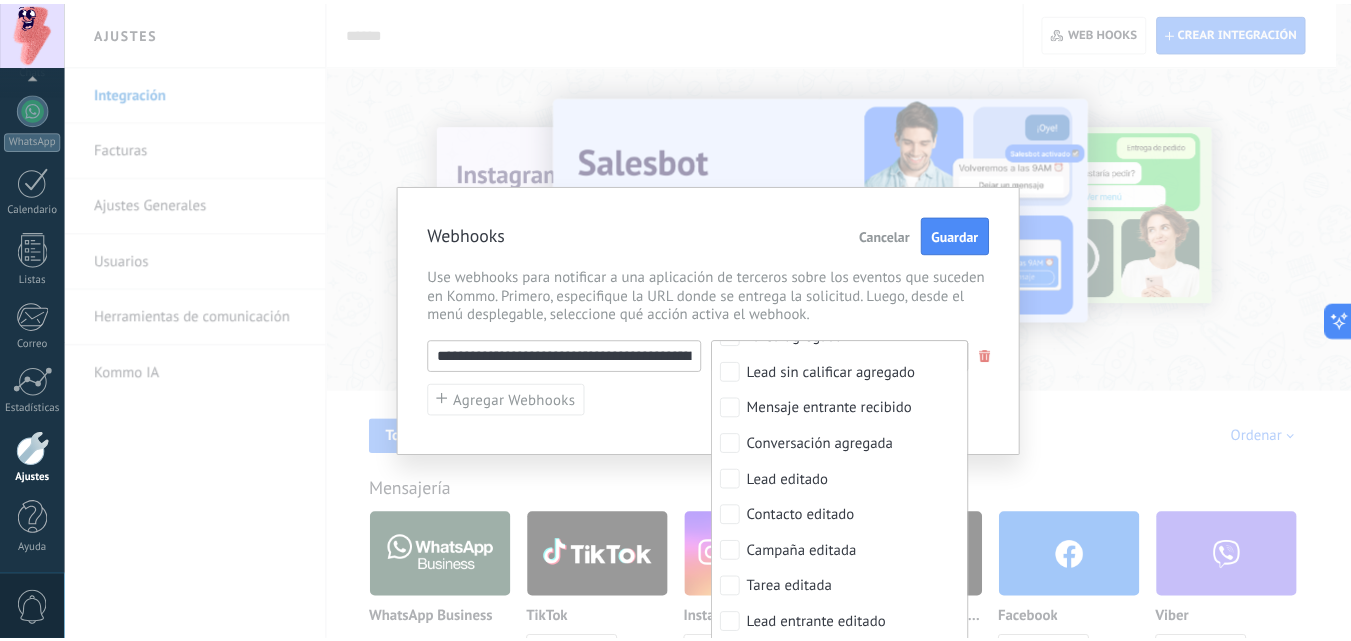scroll, scrollTop: 0, scrollLeft: 0, axis: both 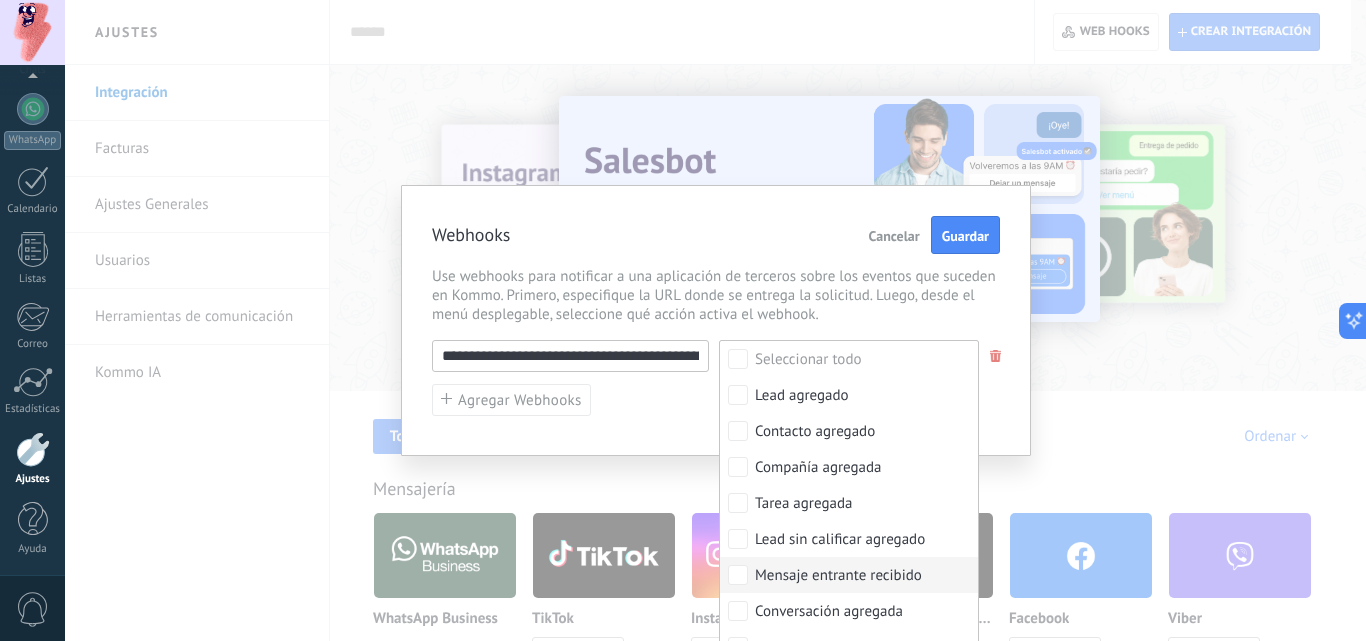 click on "Mensaje entrante recibido" at bounding box center (838, 576) 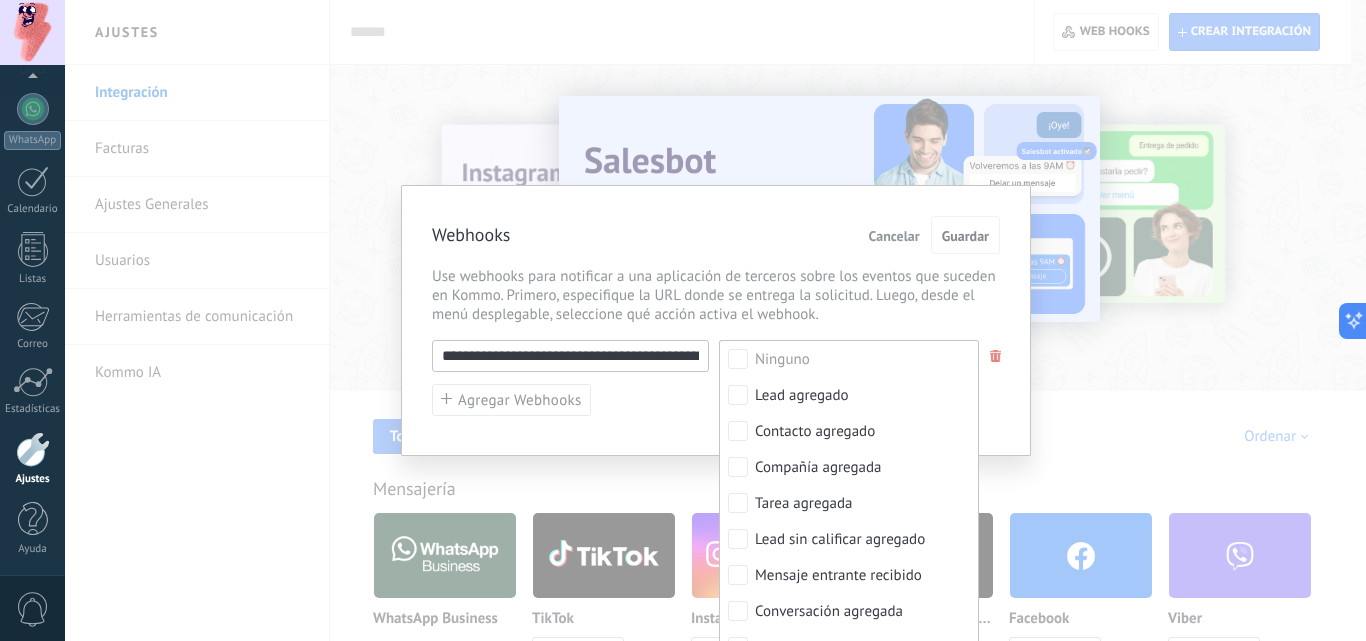 click on "**********" at bounding box center [716, 320] 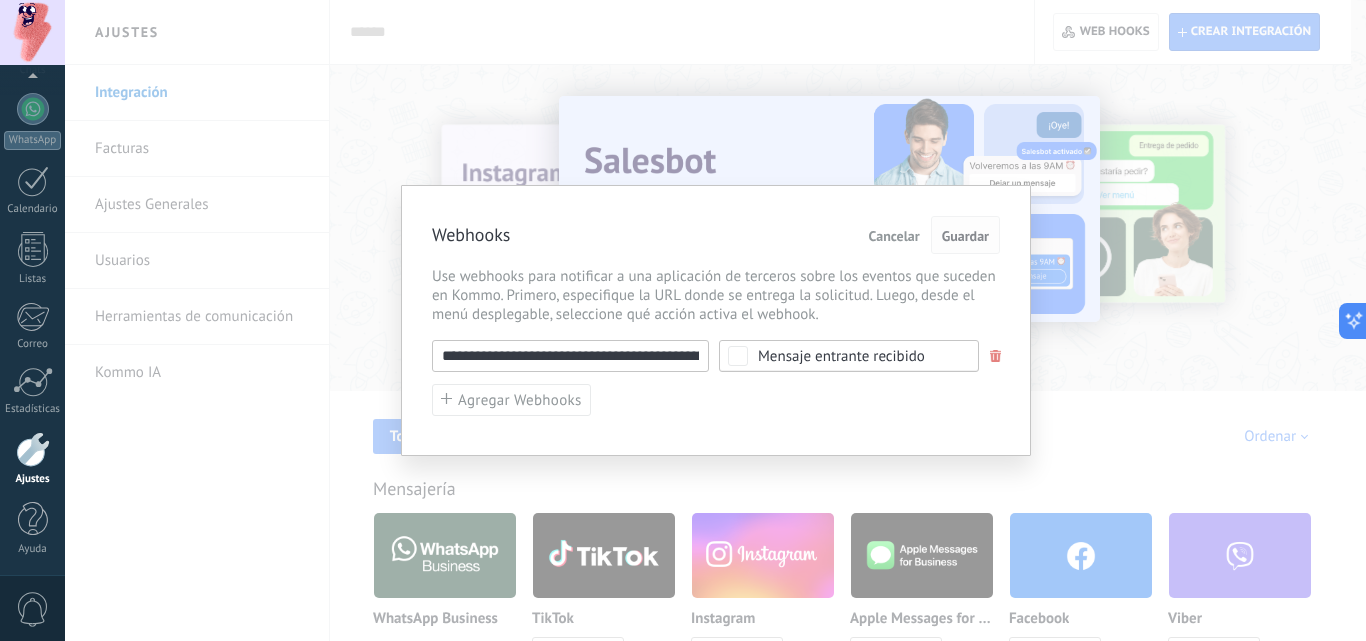 click on "Guardar" at bounding box center [965, 236] 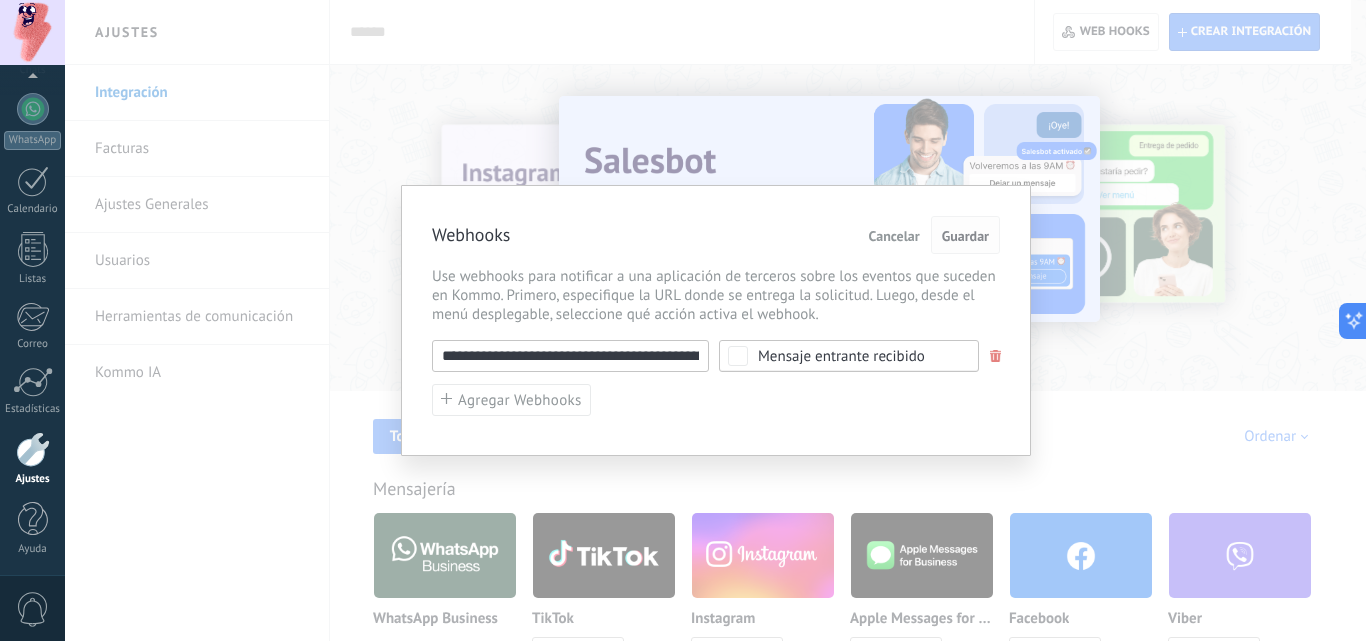 click on "Guardar" at bounding box center [965, 236] 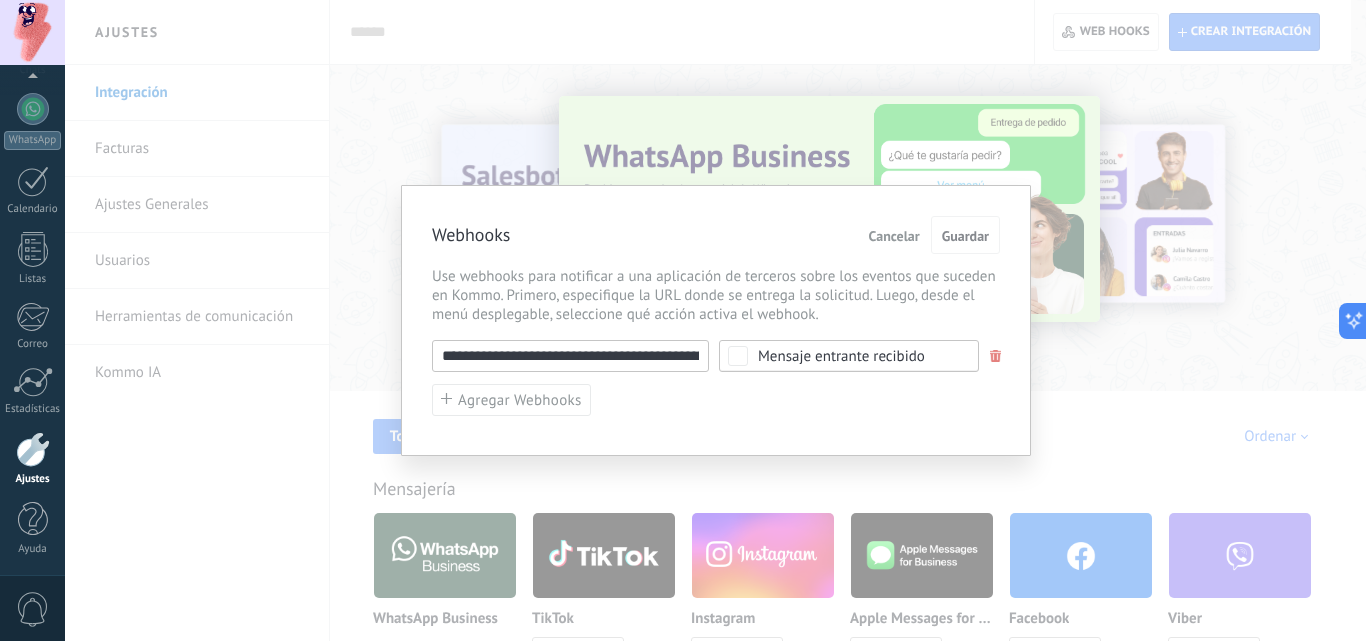 click on "**********" at bounding box center [715, 320] 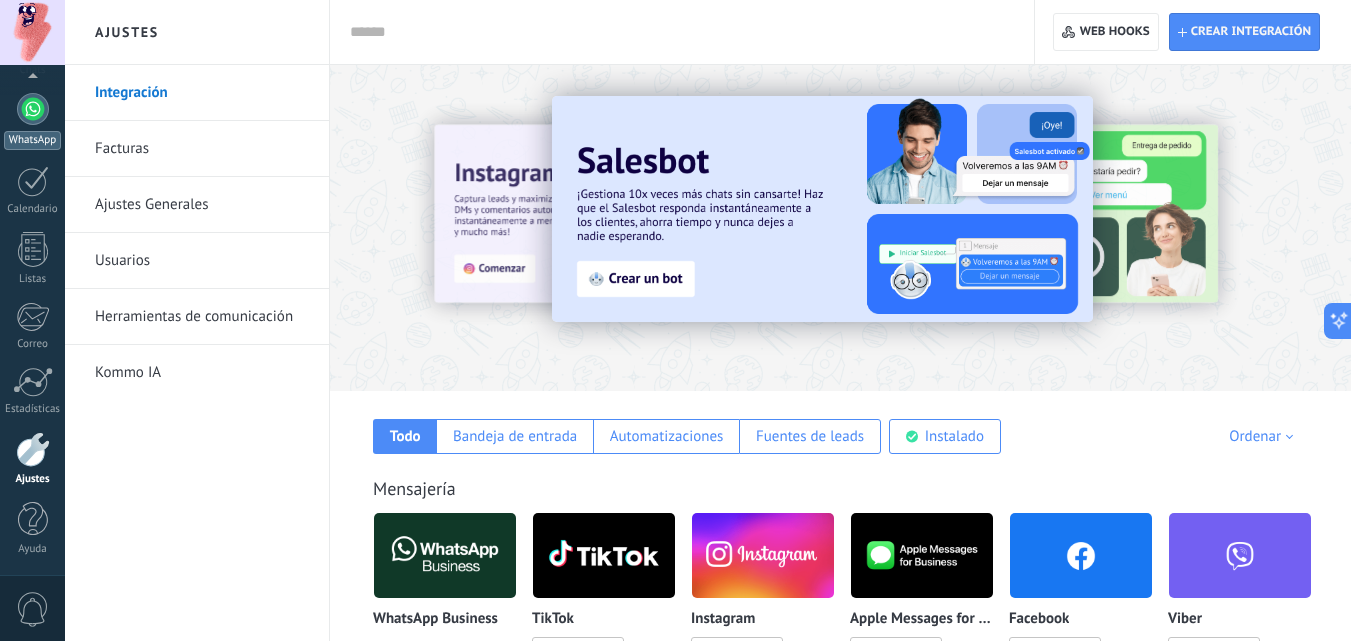 scroll, scrollTop: 0, scrollLeft: 0, axis: both 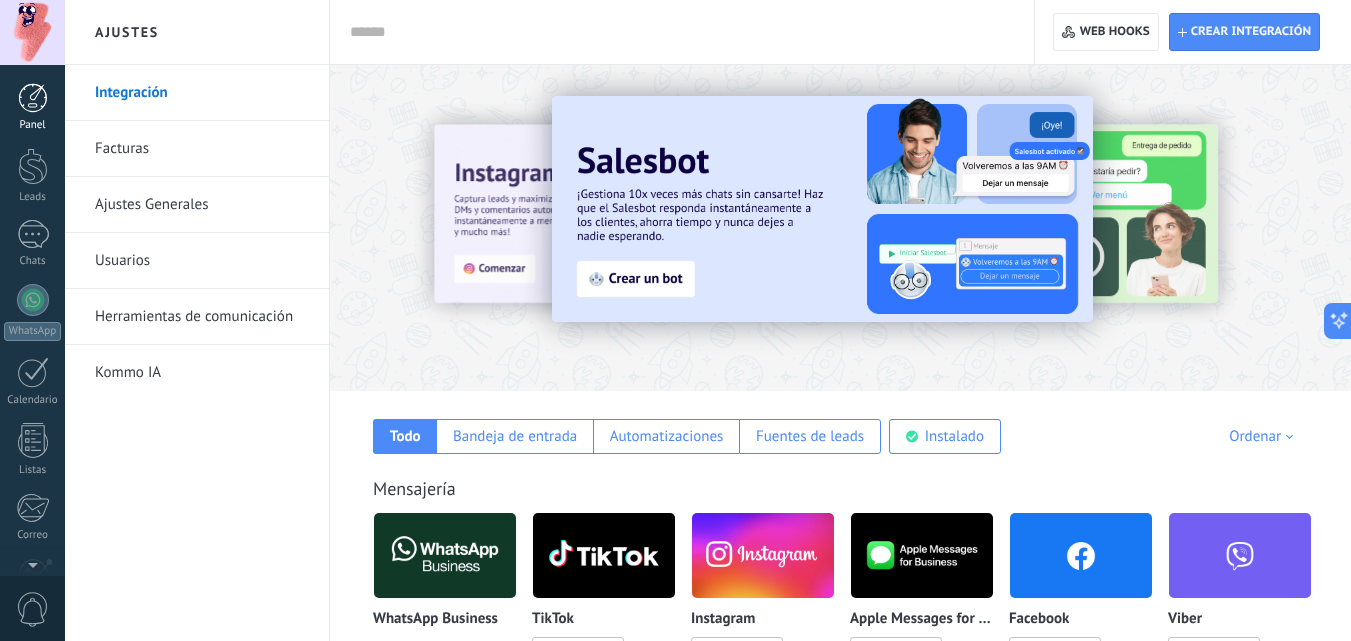 click at bounding box center [33, 98] 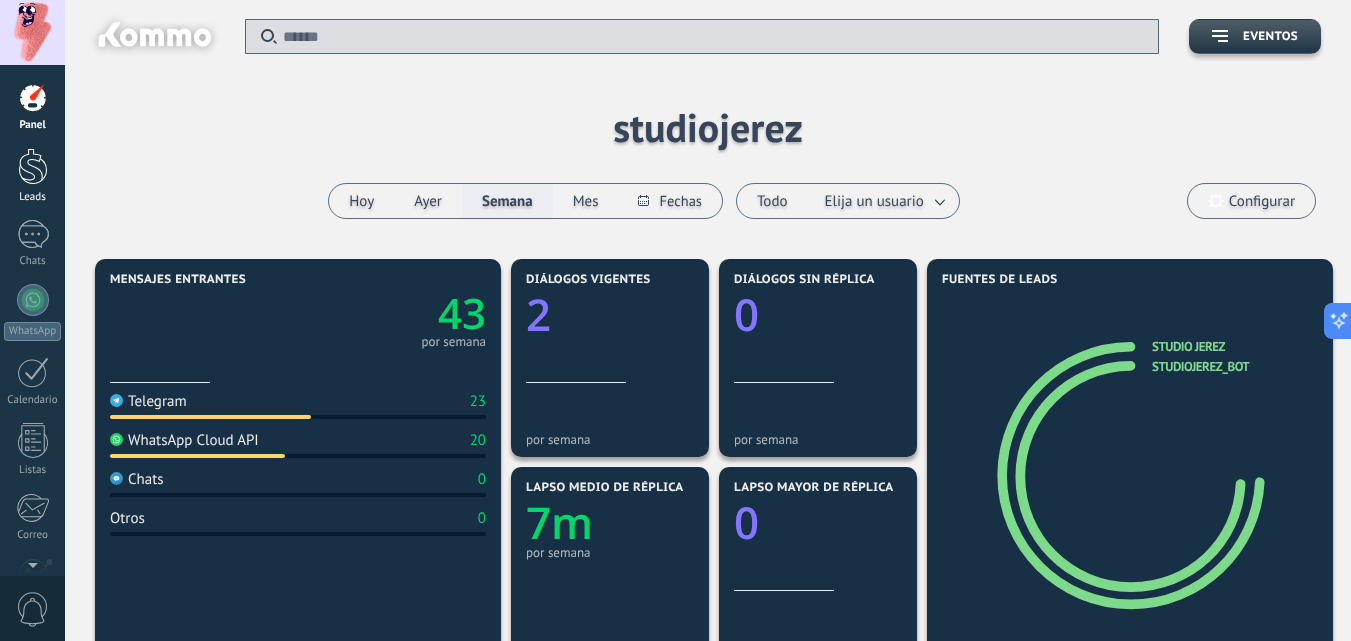click at bounding box center (33, 166) 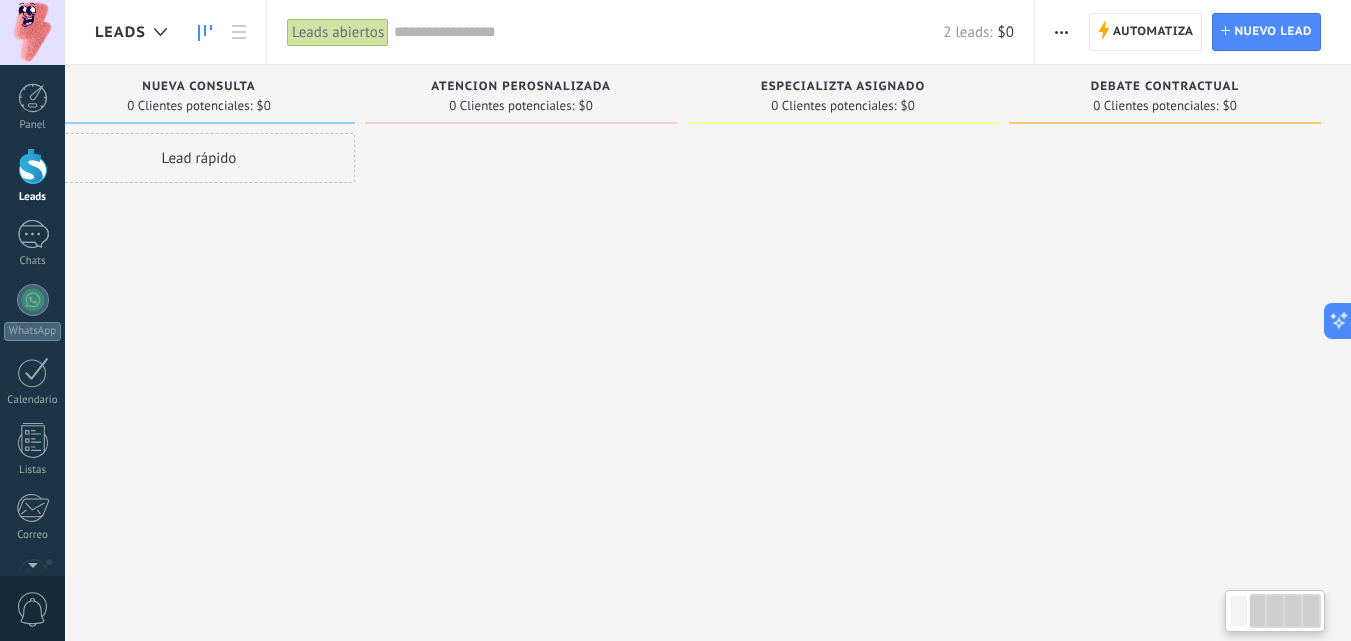 scroll, scrollTop: 0, scrollLeft: 0, axis: both 